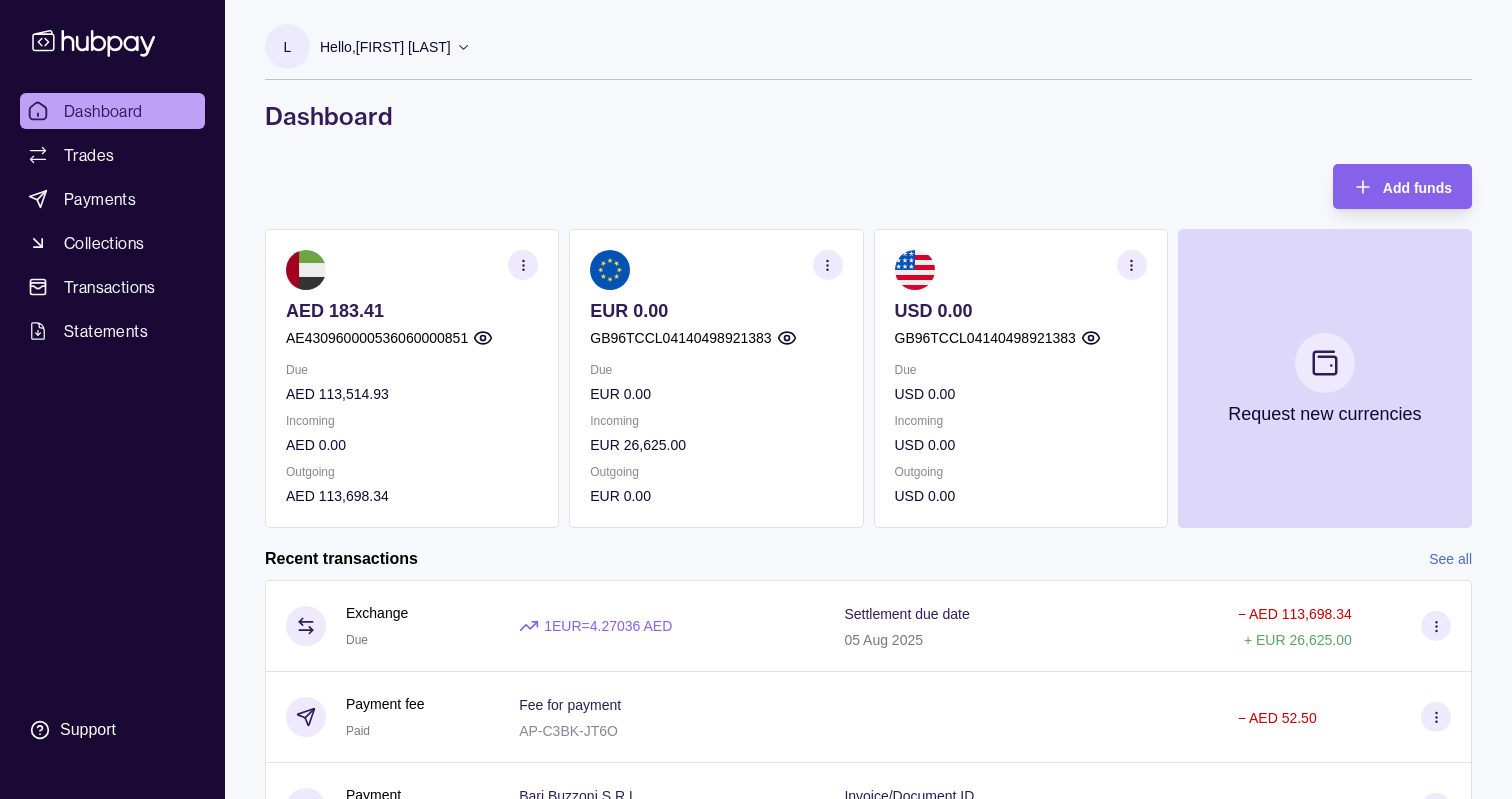 scroll, scrollTop: 0, scrollLeft: 0, axis: both 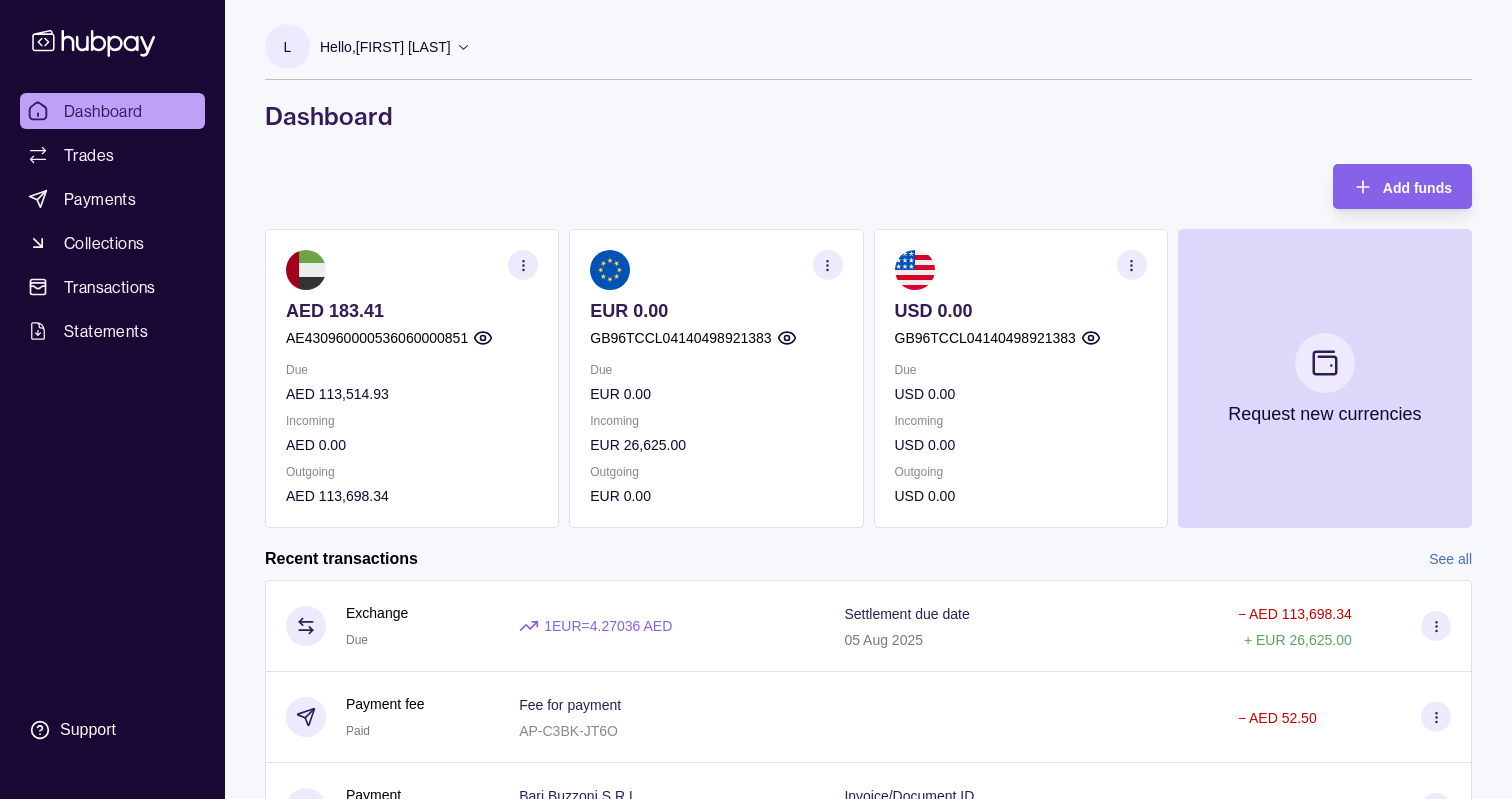 click on "L Hello, L [FIRST] [LAST] CREATIONS FURNITURE TRADING LLC Account Terms and conditions Privacy policy Sign out Dashboard" at bounding box center (868, 78) 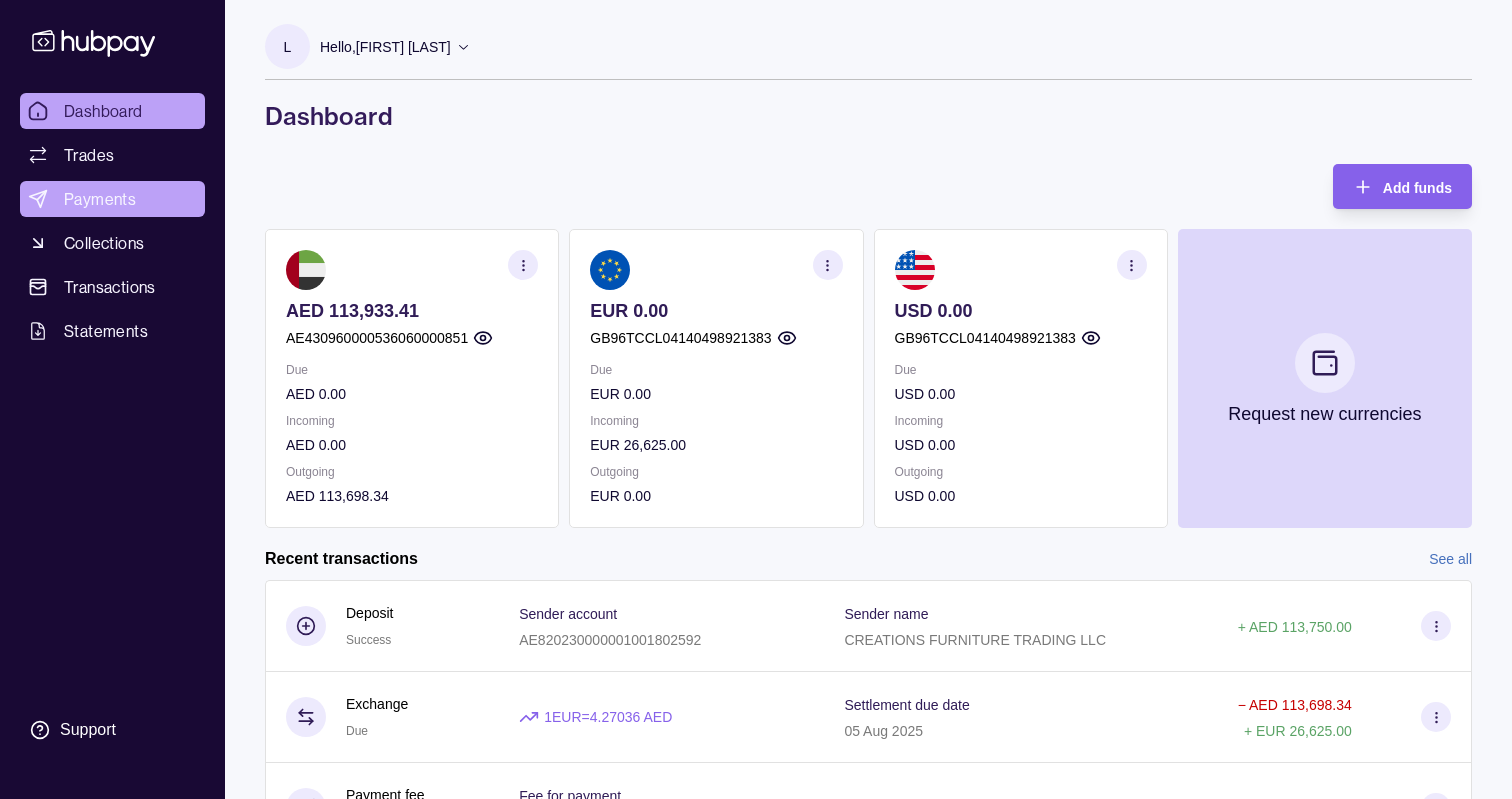 click on "Payments" at bounding box center [100, 199] 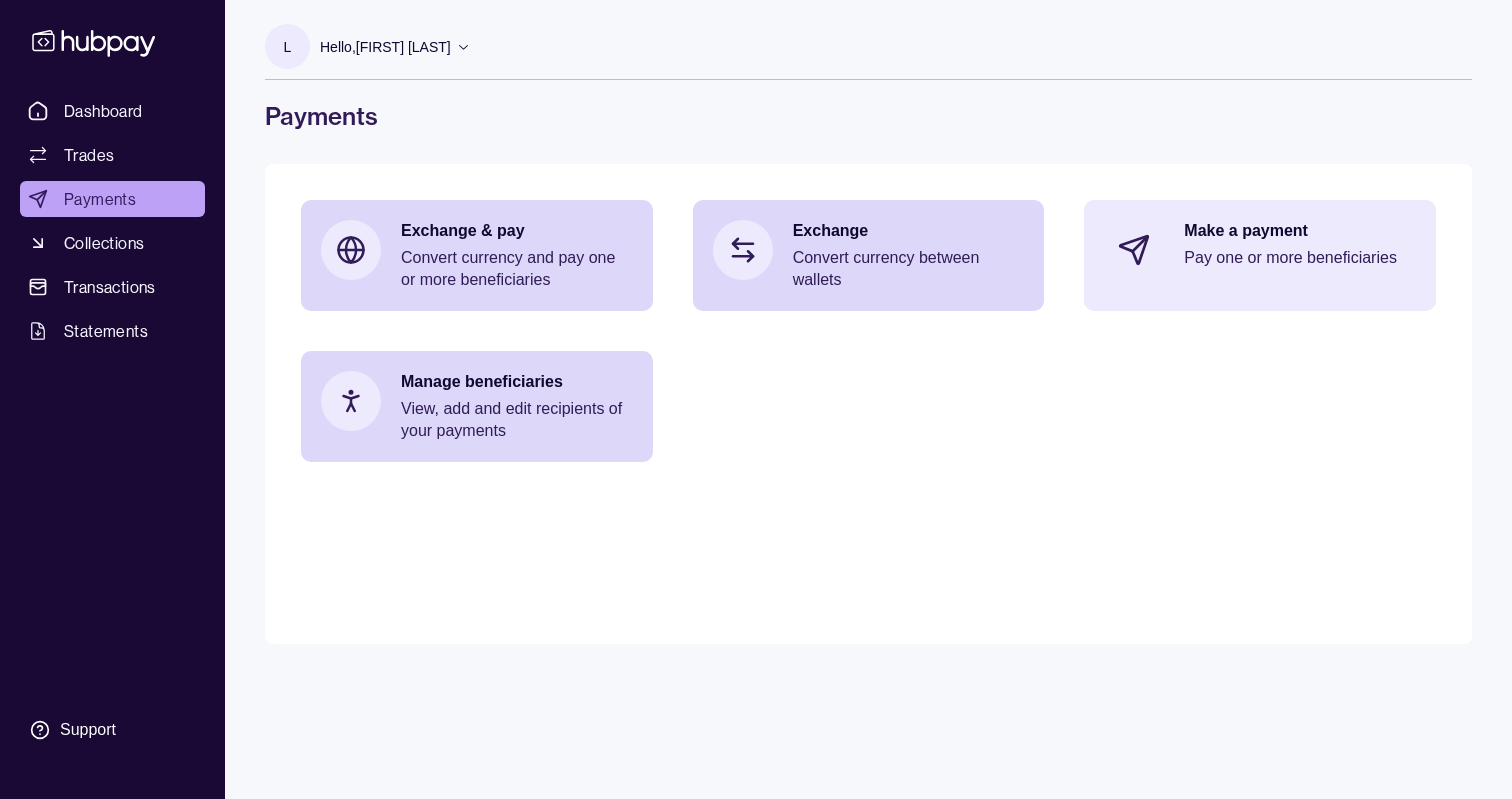 click on "Pay one or more beneficiaries" at bounding box center [1300, 258] 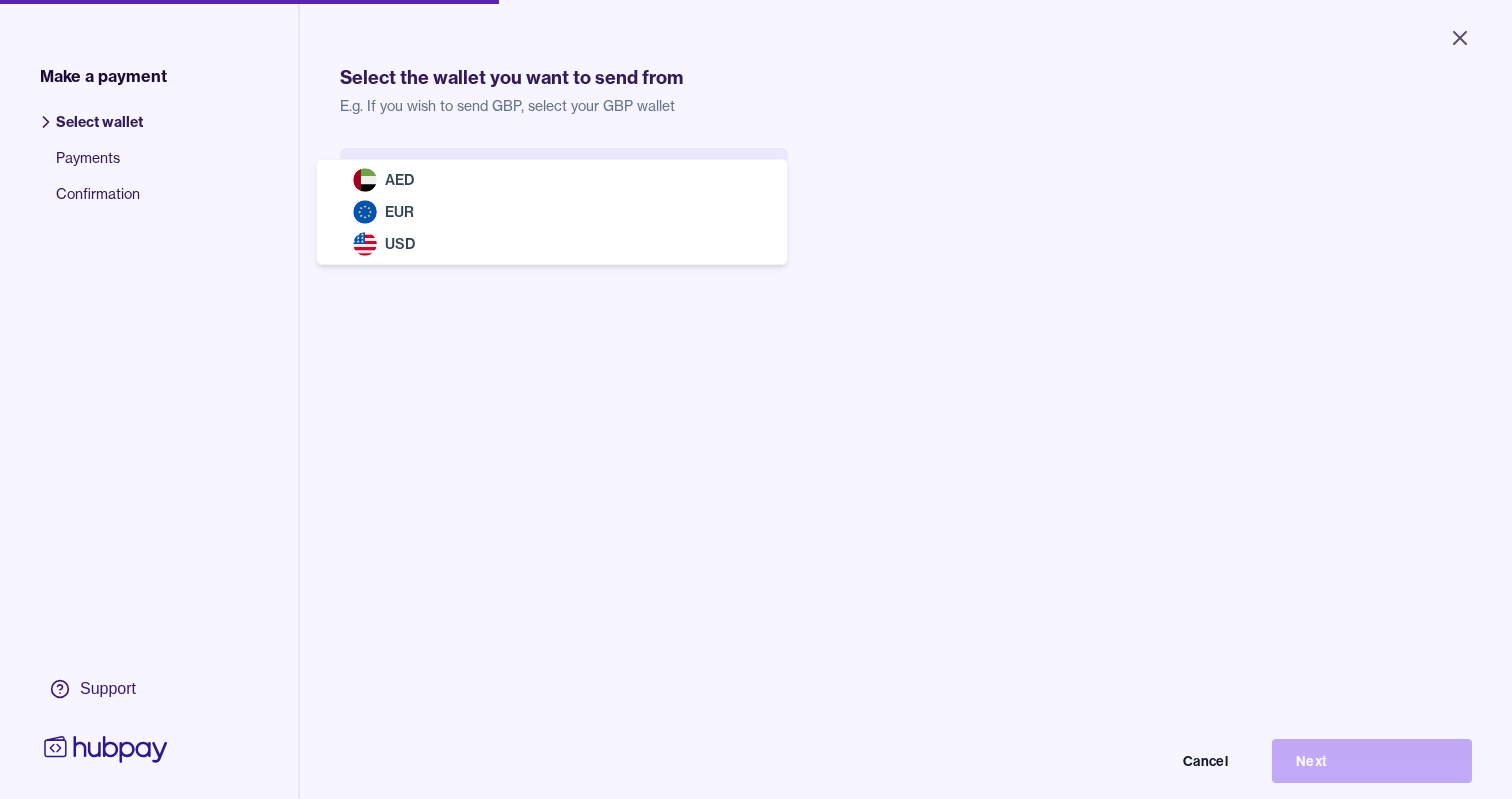 click on "Close Make a payment Select wallet Payments Confirmation Support Select the wallet you want to send from E.g. If you wish to send GBP, select your GBP wallet Select wallet Cancel Next Make a payment | Hubpay AED EUR USD" at bounding box center [756, 399] 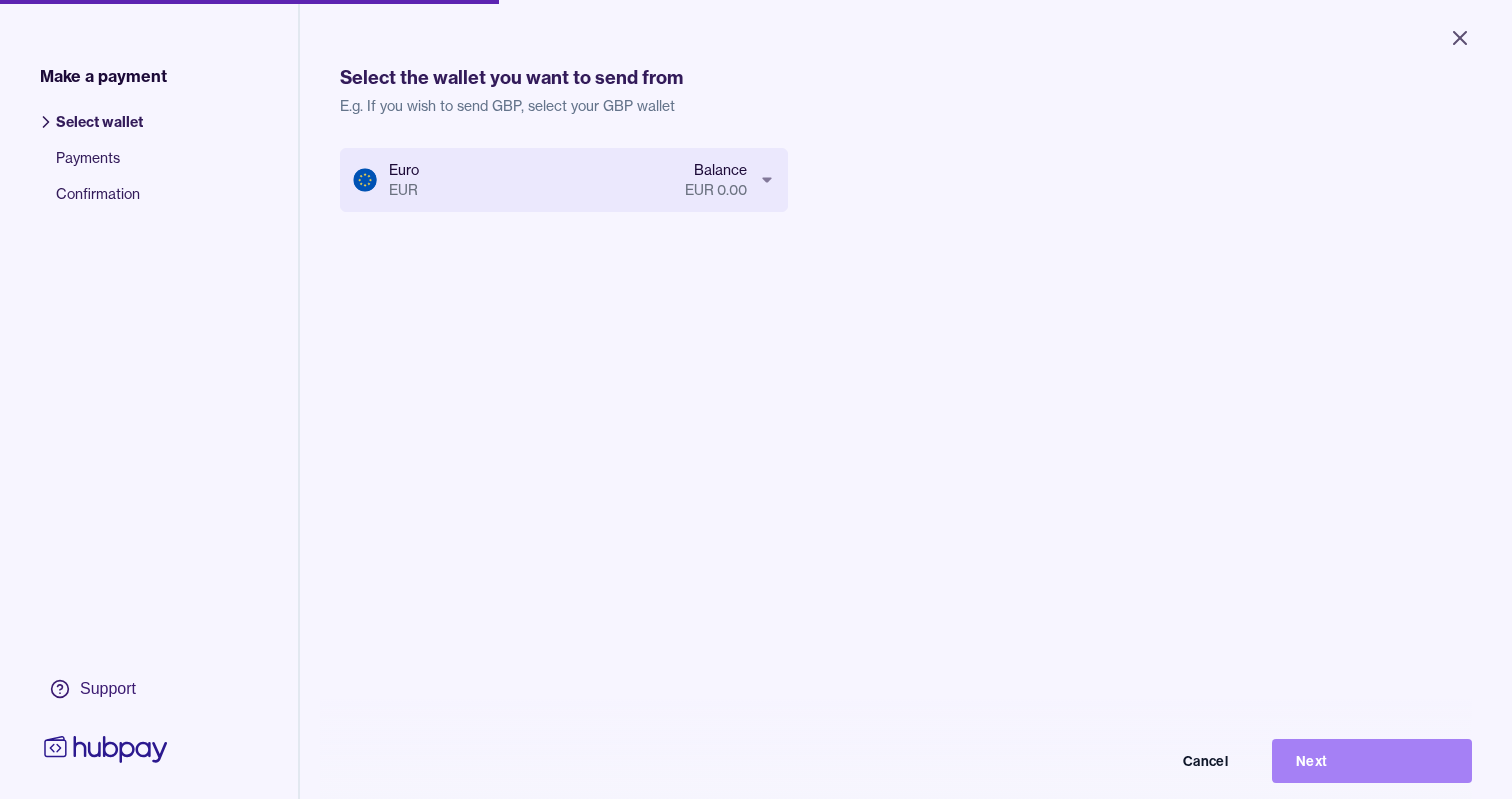 click on "Next" at bounding box center [1372, 761] 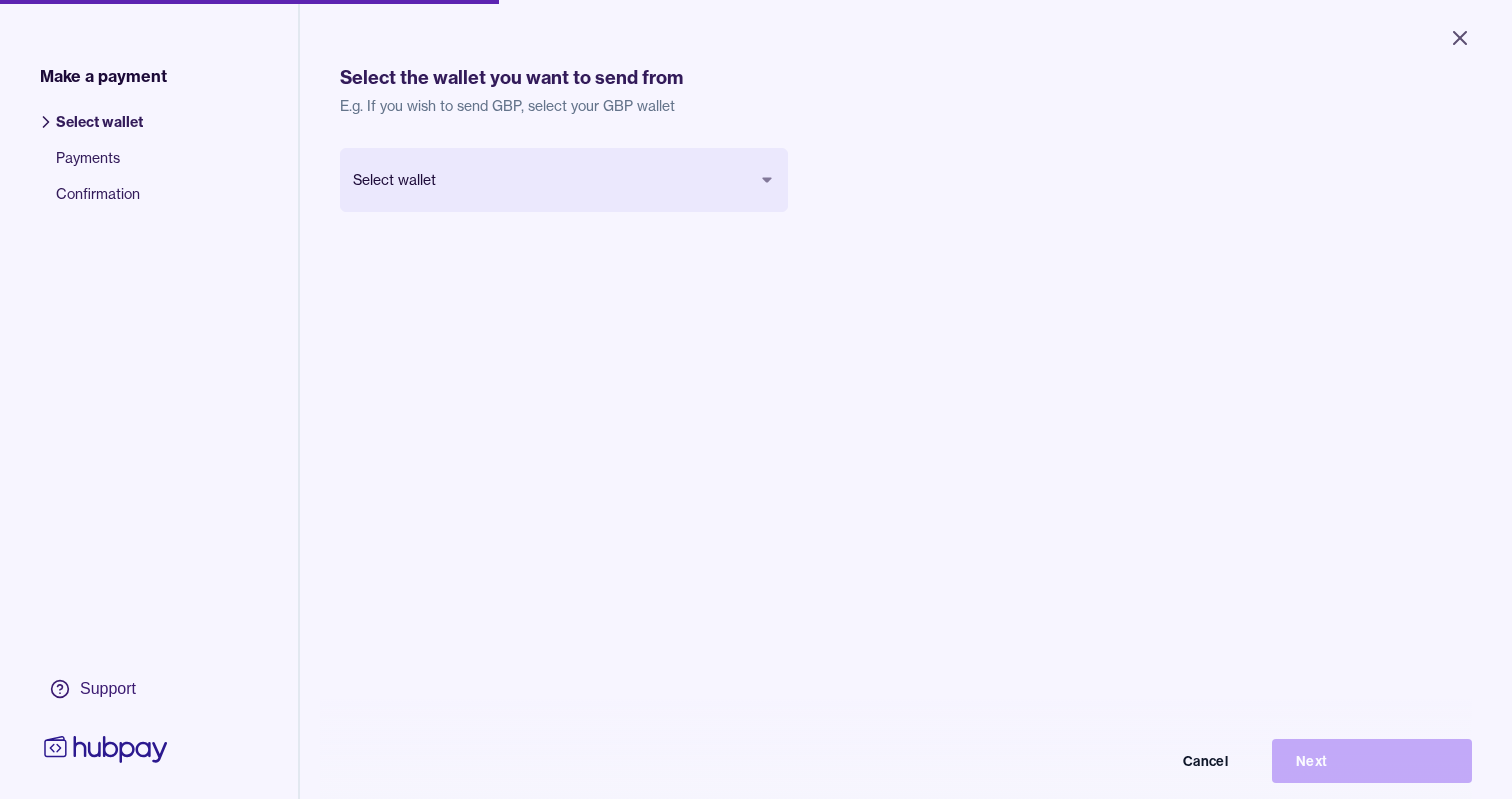 click on "Close Make a payment Select wallet Payments Confirmation Support Select the wallet you want to send from E.g. If you wish to send GBP, select your GBP wallet Select wallet Cancel Next Make a payment | Hubpay" at bounding box center [756, 399] 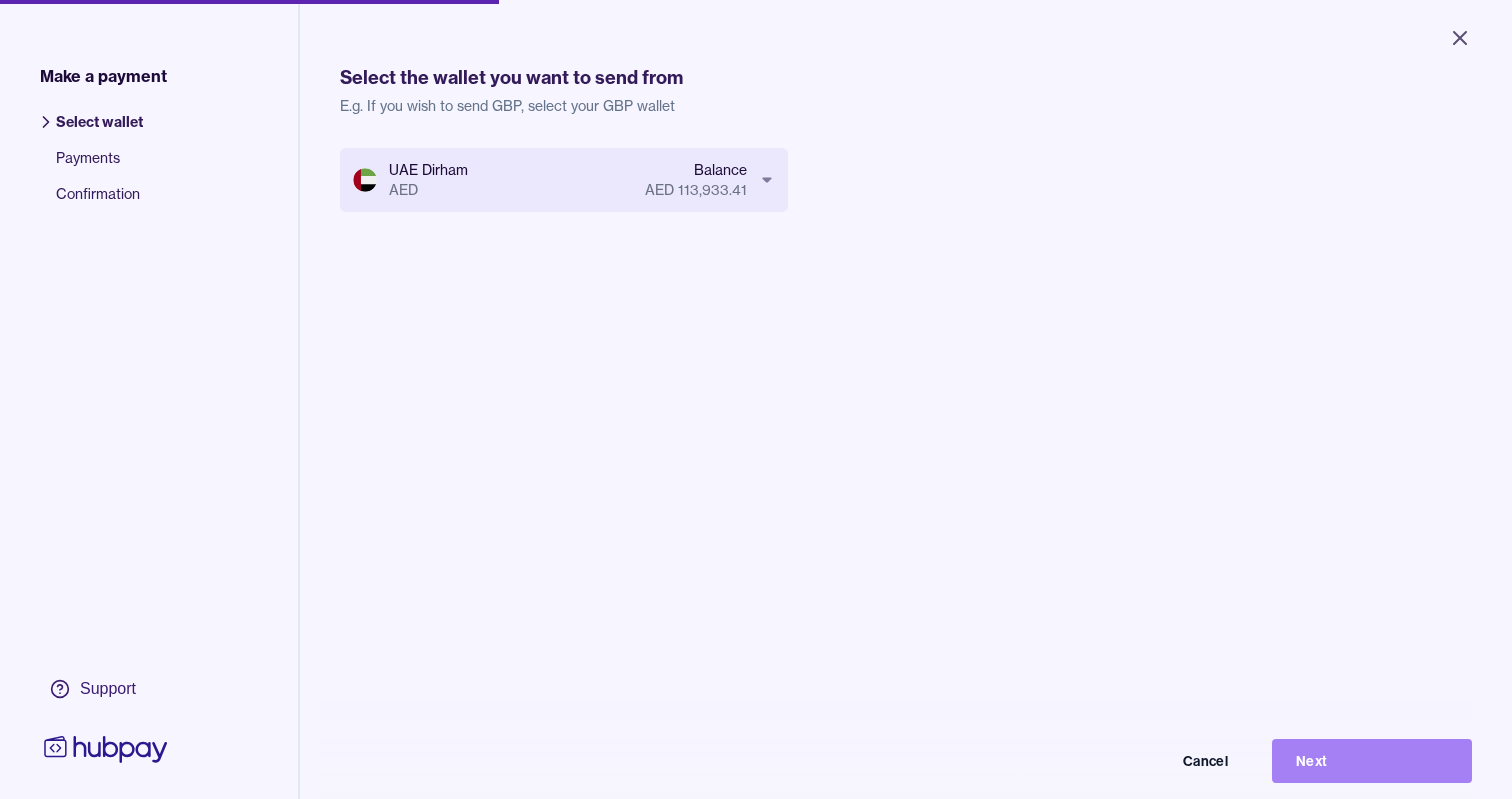 click on "Next" at bounding box center (1372, 761) 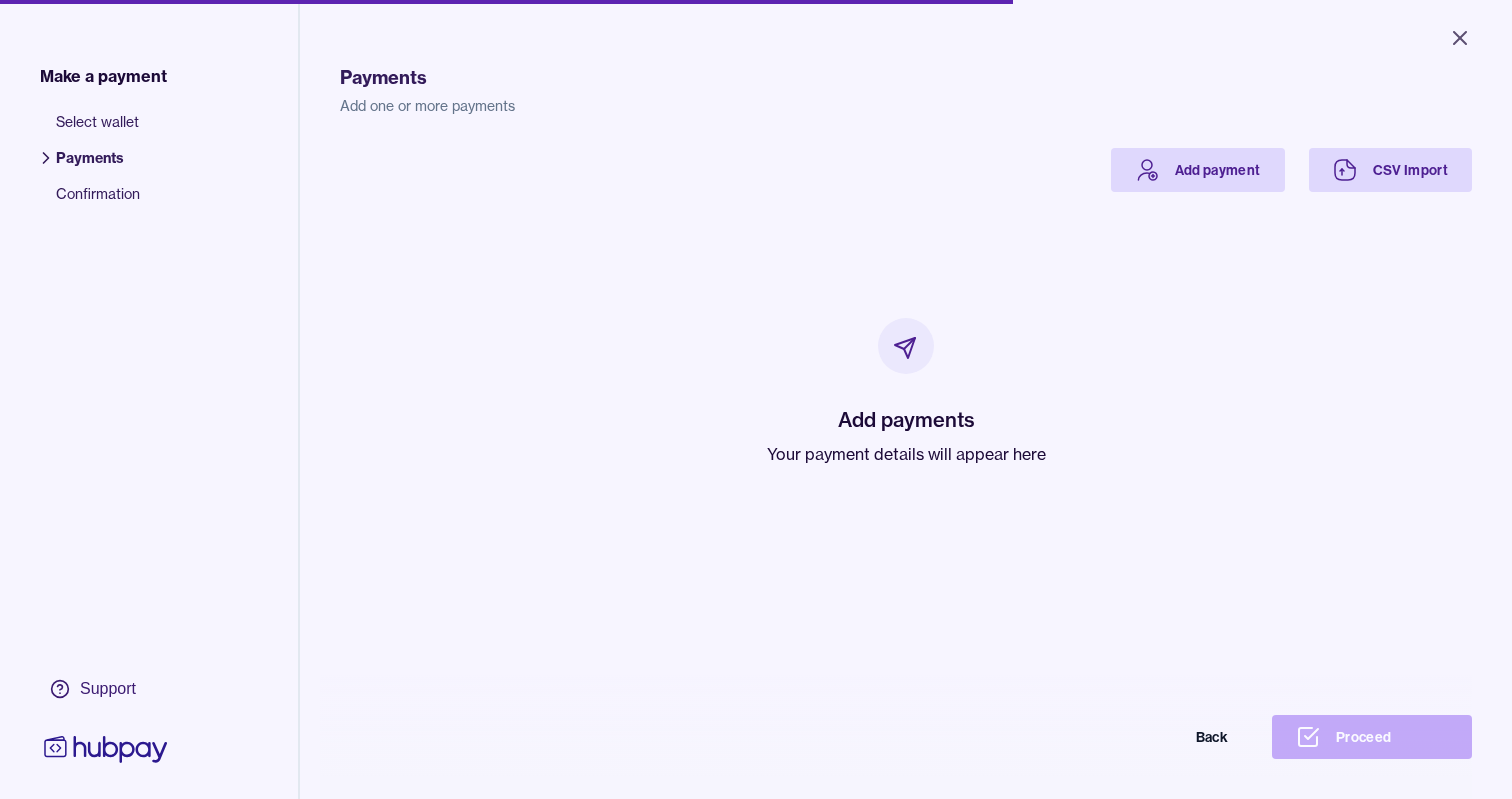 click on "Back Proceed" at bounding box center [756, 737] 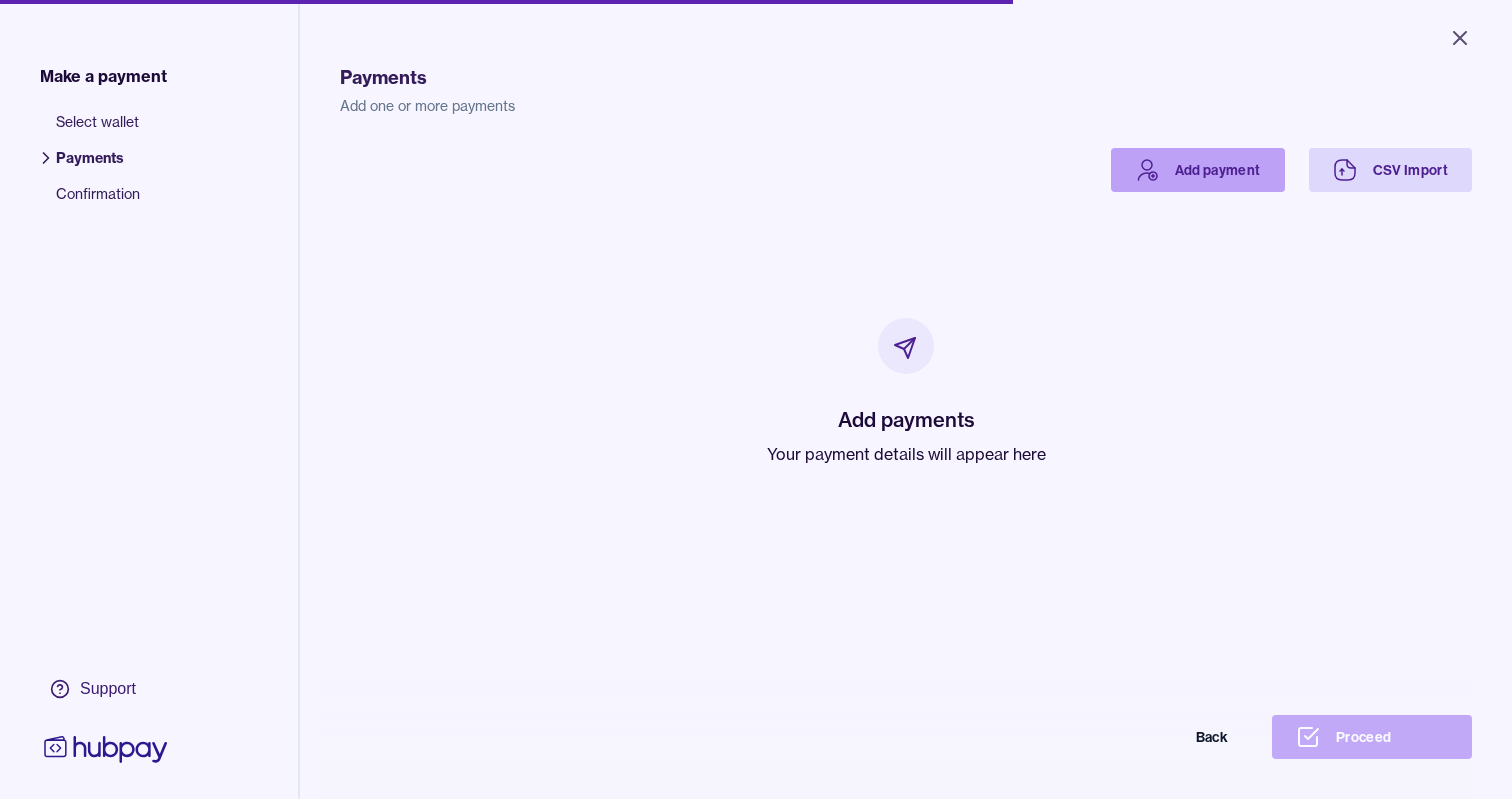 click on "Add payment" at bounding box center [1198, 170] 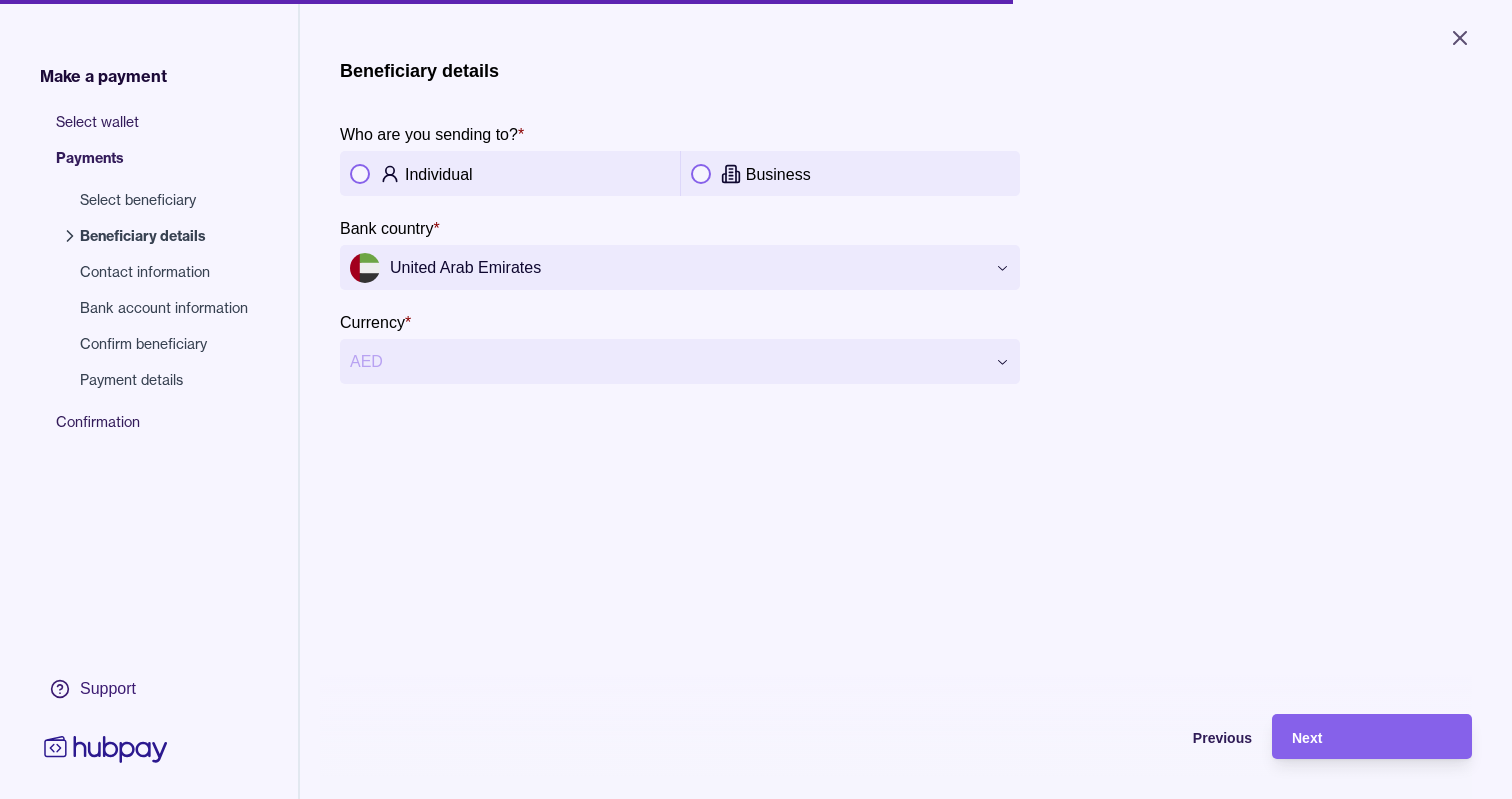 click at bounding box center [701, 174] 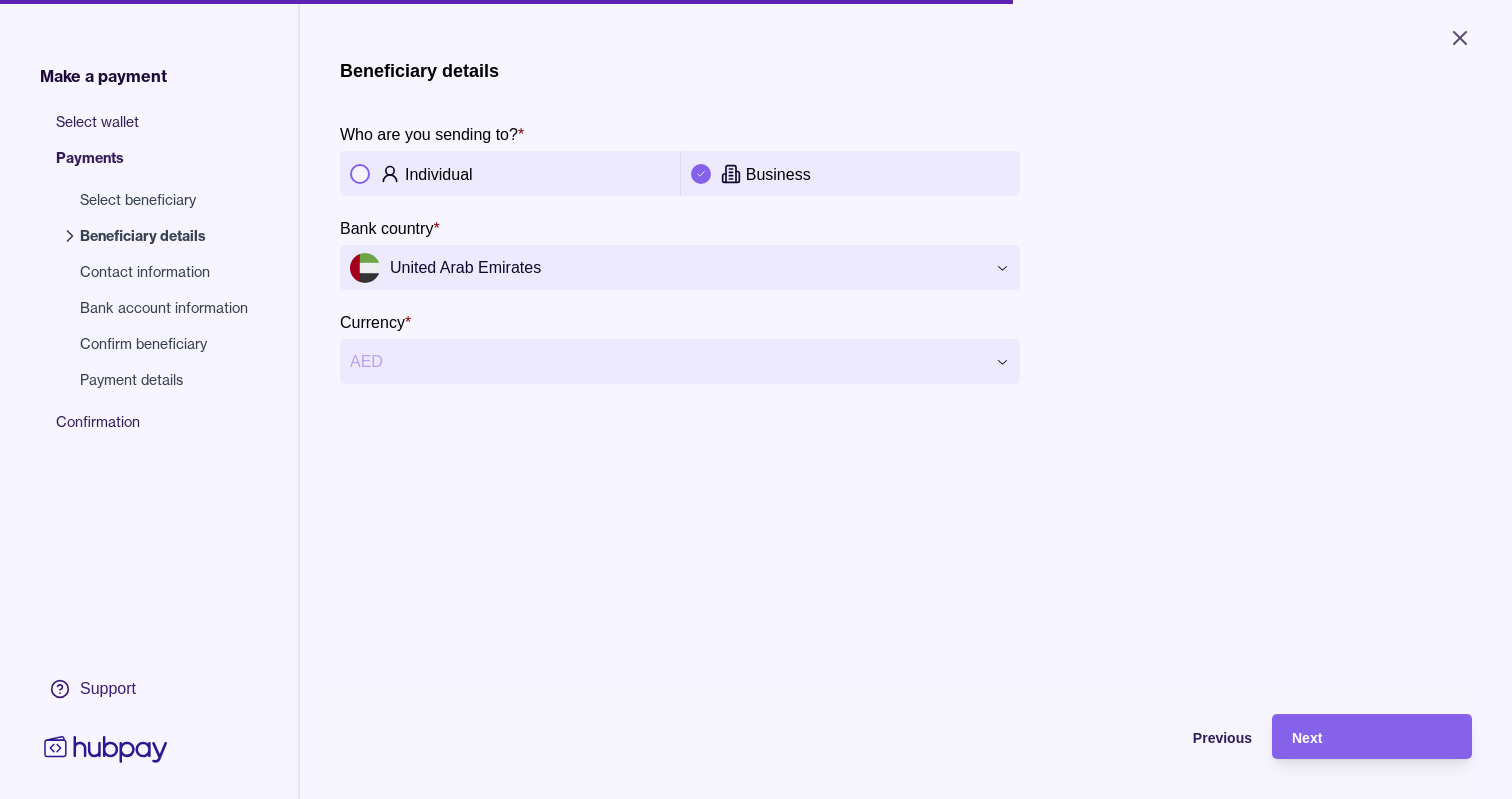 click on "**********" at bounding box center (756, 399) 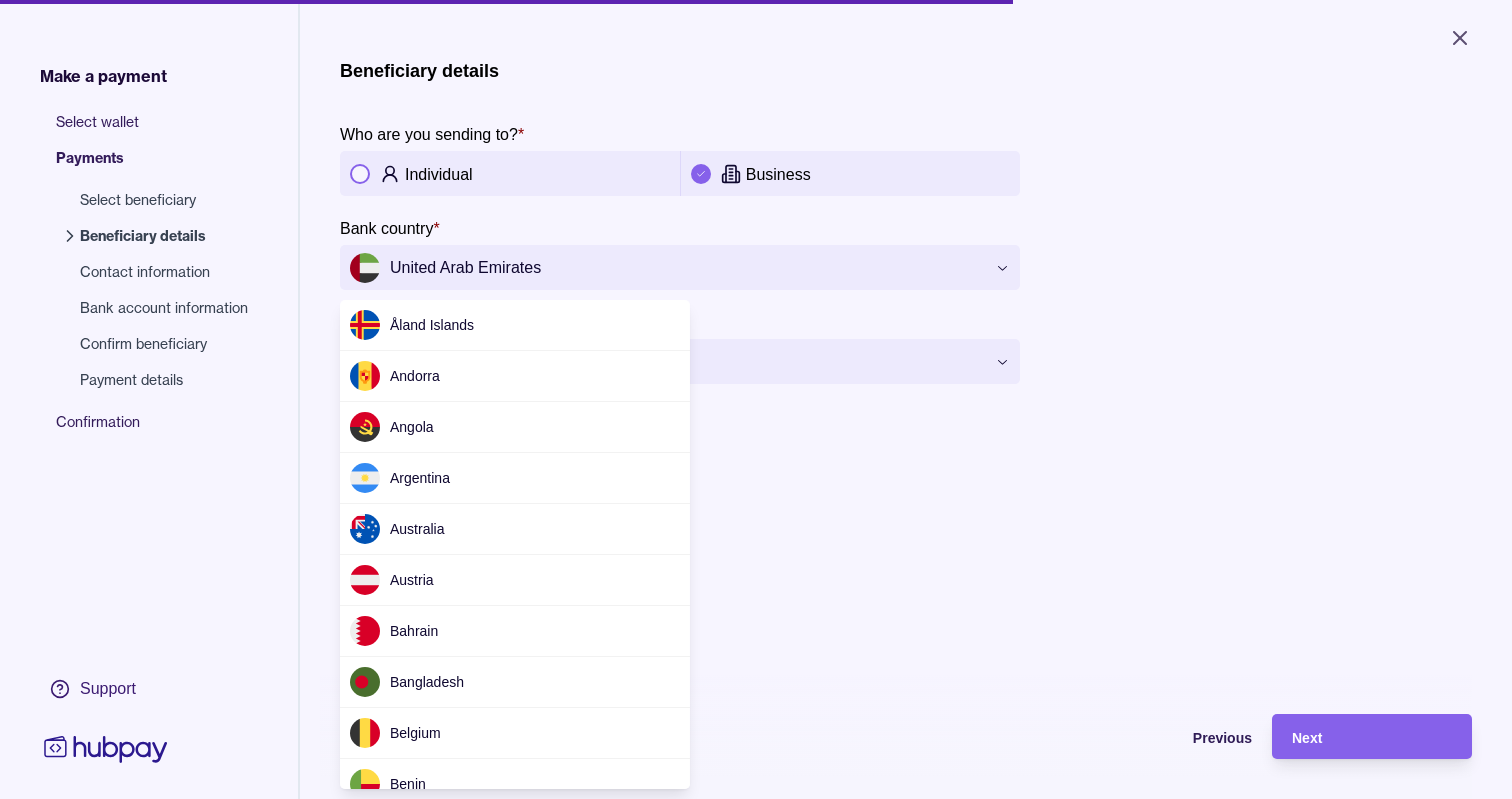 scroll, scrollTop: 5886, scrollLeft: 0, axis: vertical 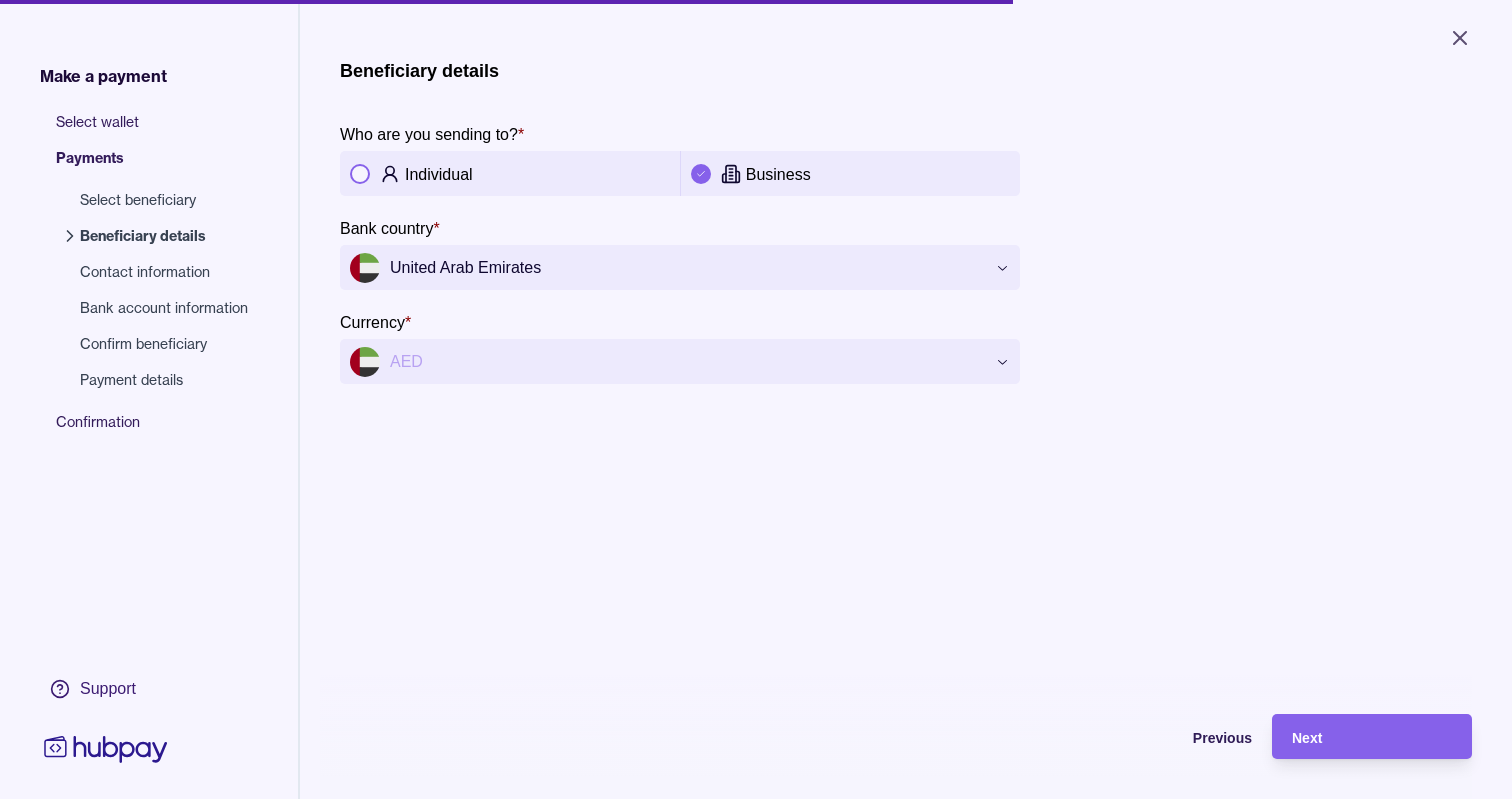 click on "**********" at bounding box center [756, 399] 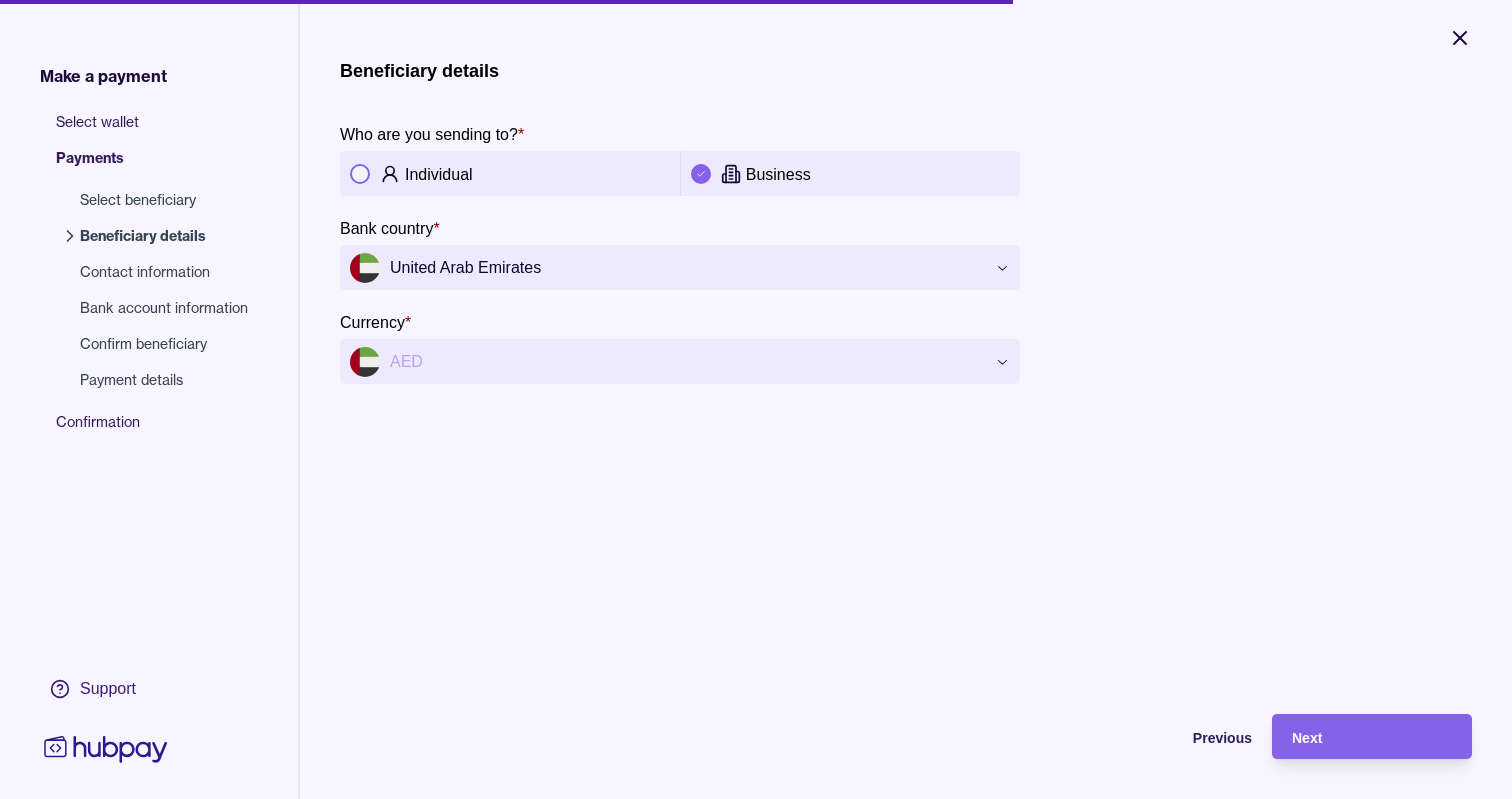 click 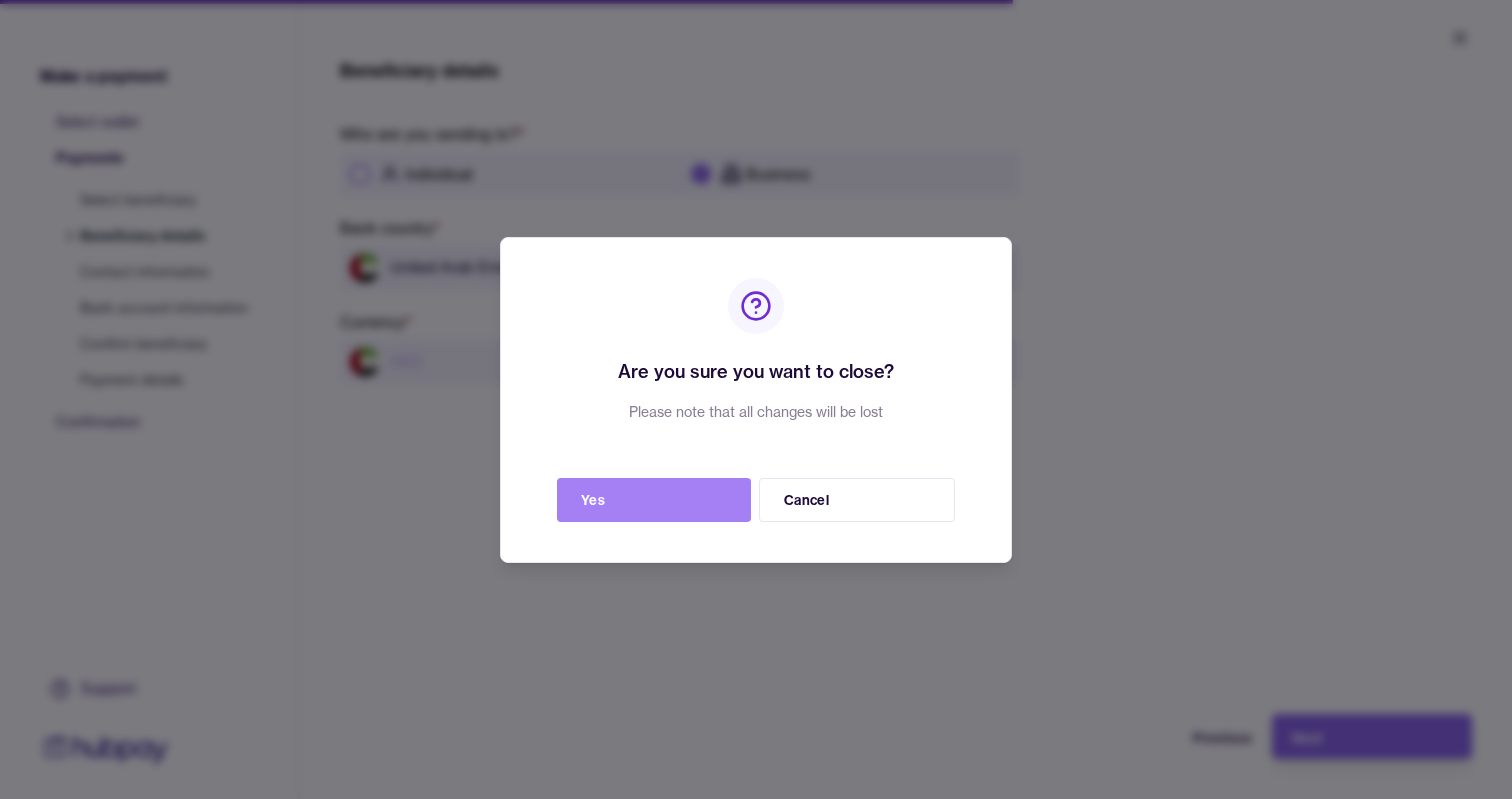 click on "Yes" at bounding box center (654, 500) 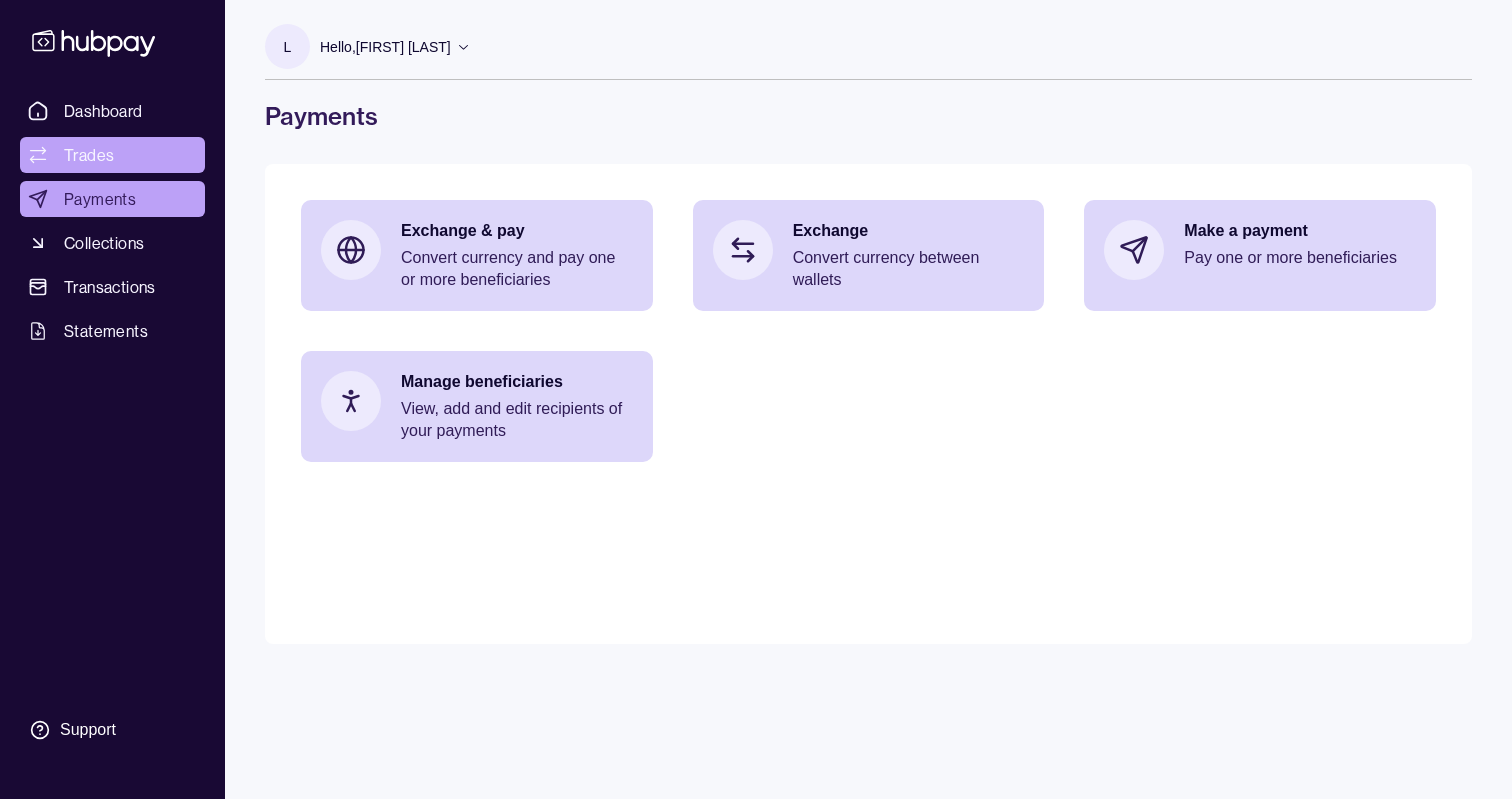 click on "Trades" at bounding box center [89, 155] 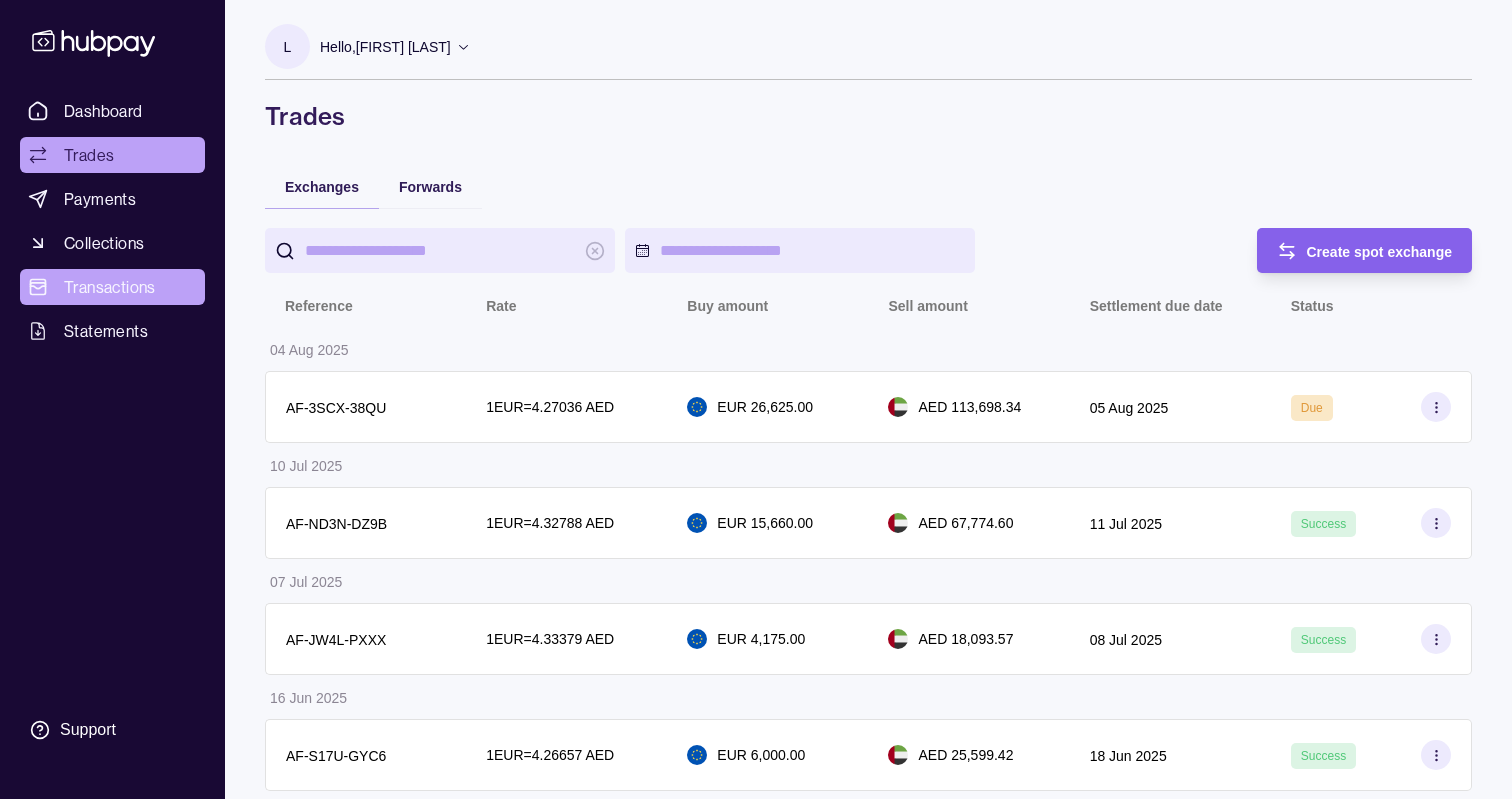 click on "Transactions" at bounding box center (110, 287) 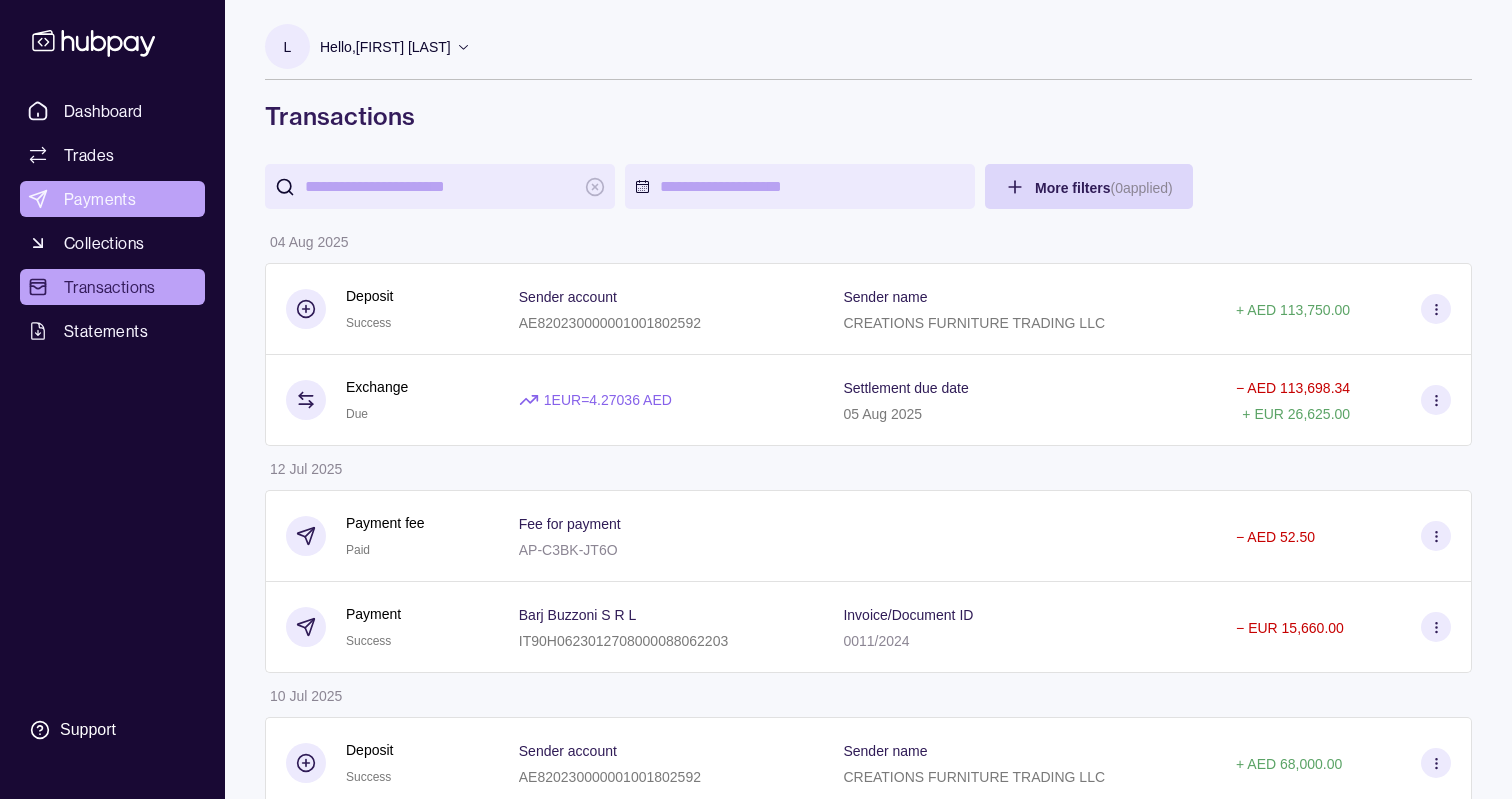 click on "Payments" at bounding box center [100, 199] 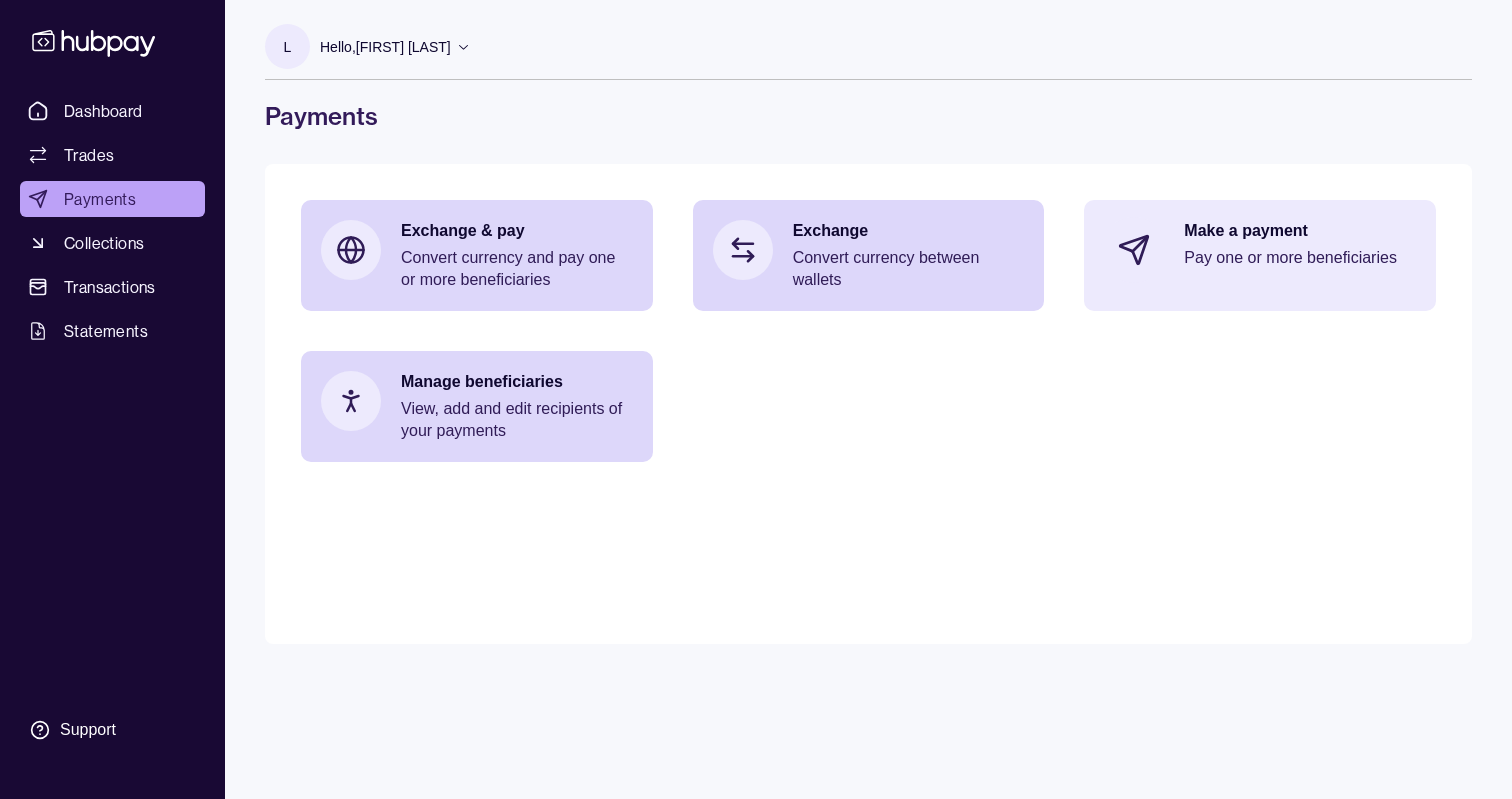 click on "Make a payment Pay one or more beneficiaries" at bounding box center (1300, 250) 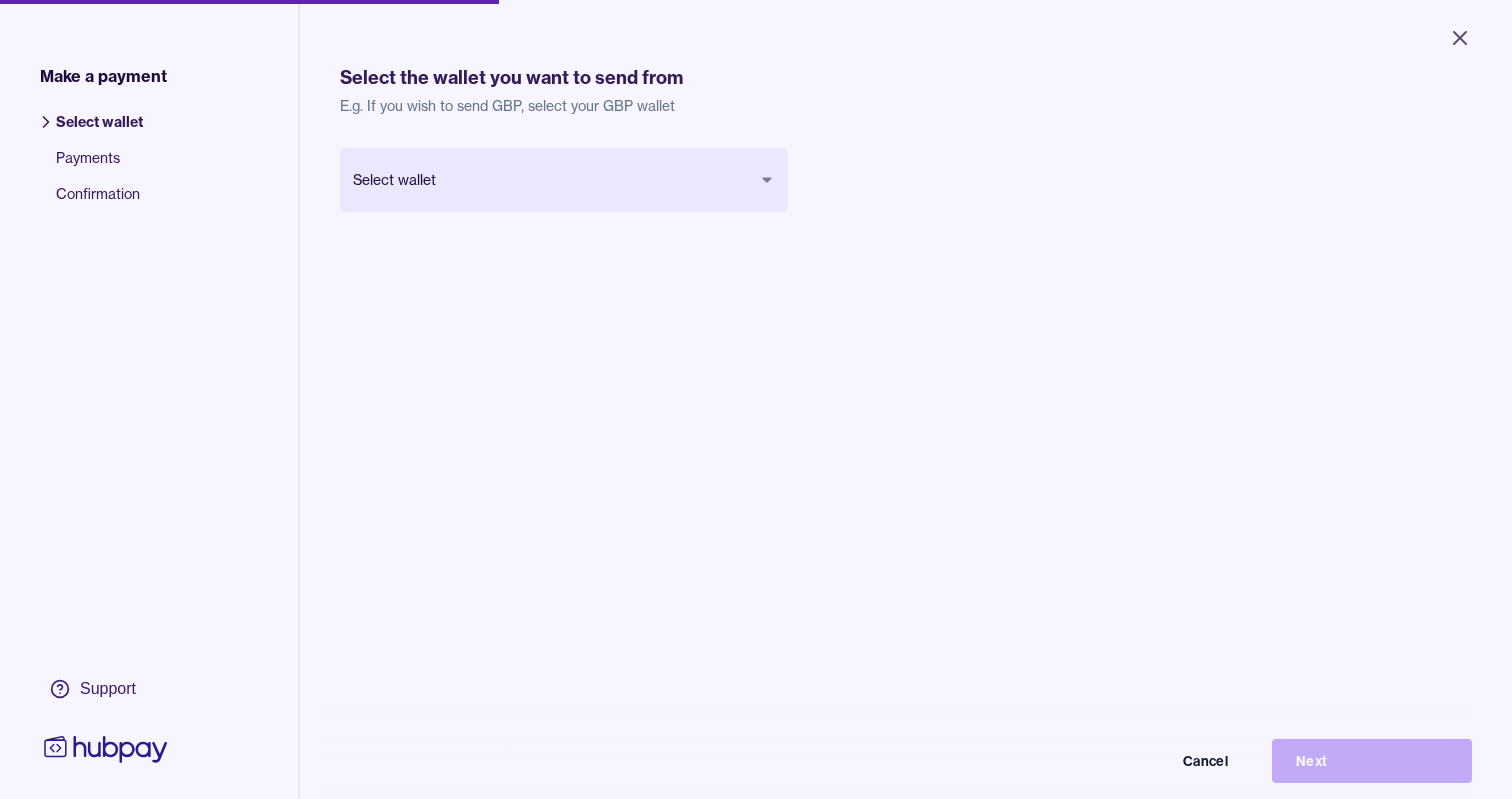click on "Close Make a payment Select wallet Payments Confirmation Support Select the wallet you want to send from E.g. If you wish to send GBP, select your GBP wallet Select wallet Cancel Next Make a payment | Hubpay" at bounding box center (756, 399) 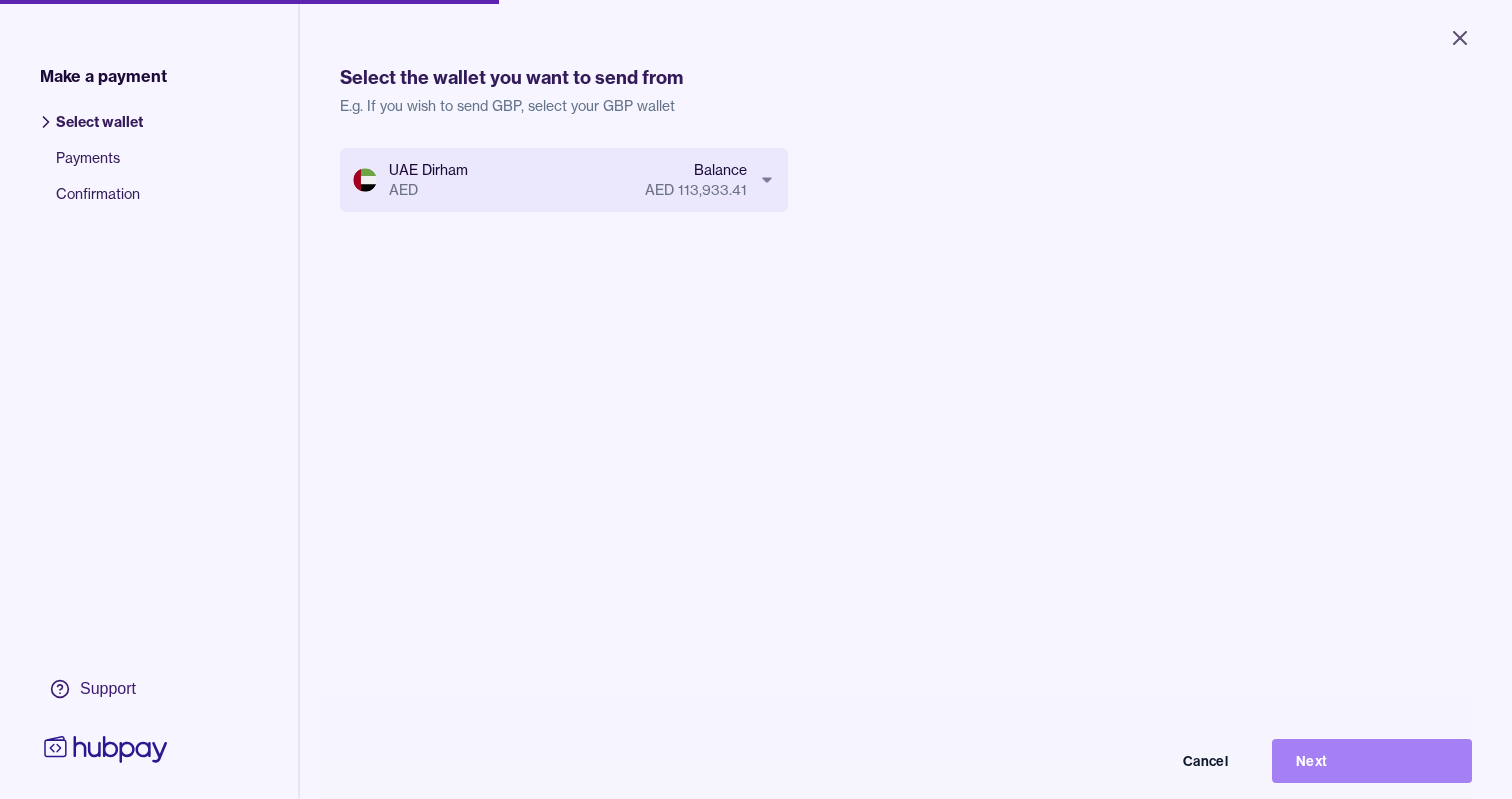 click on "Next" at bounding box center [1372, 761] 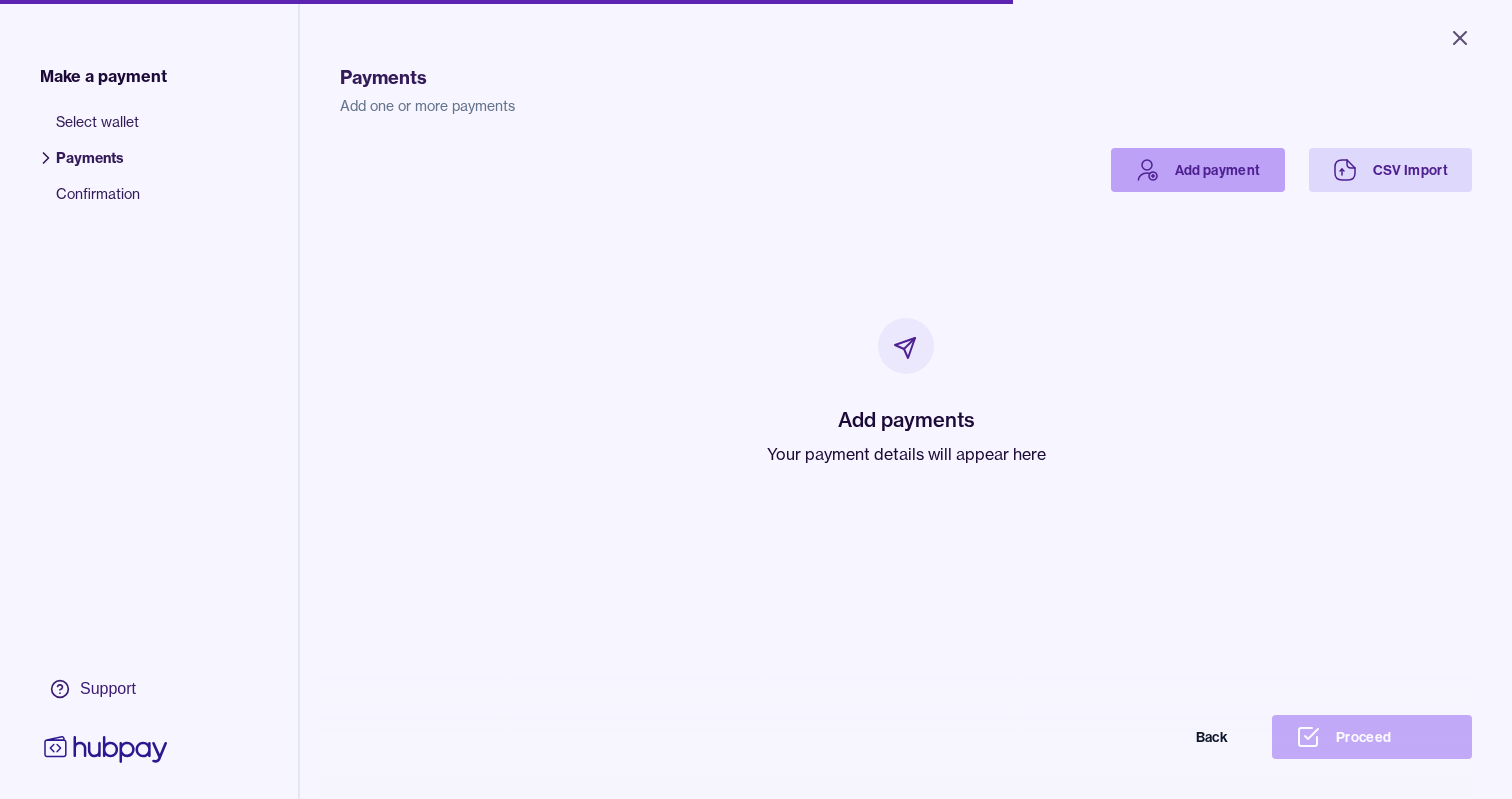 click on "Add payment" at bounding box center [1198, 170] 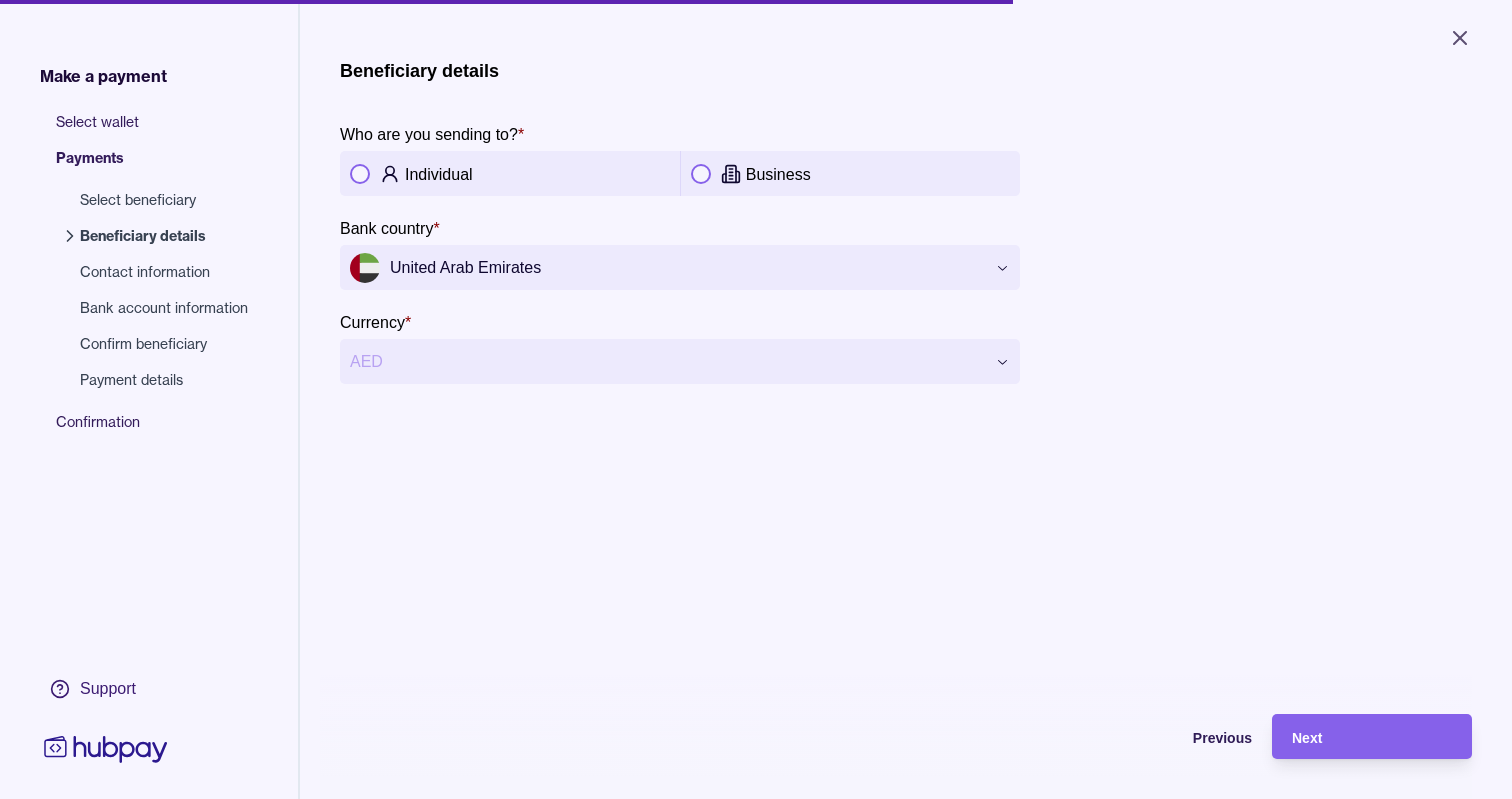 click at bounding box center [701, 174] 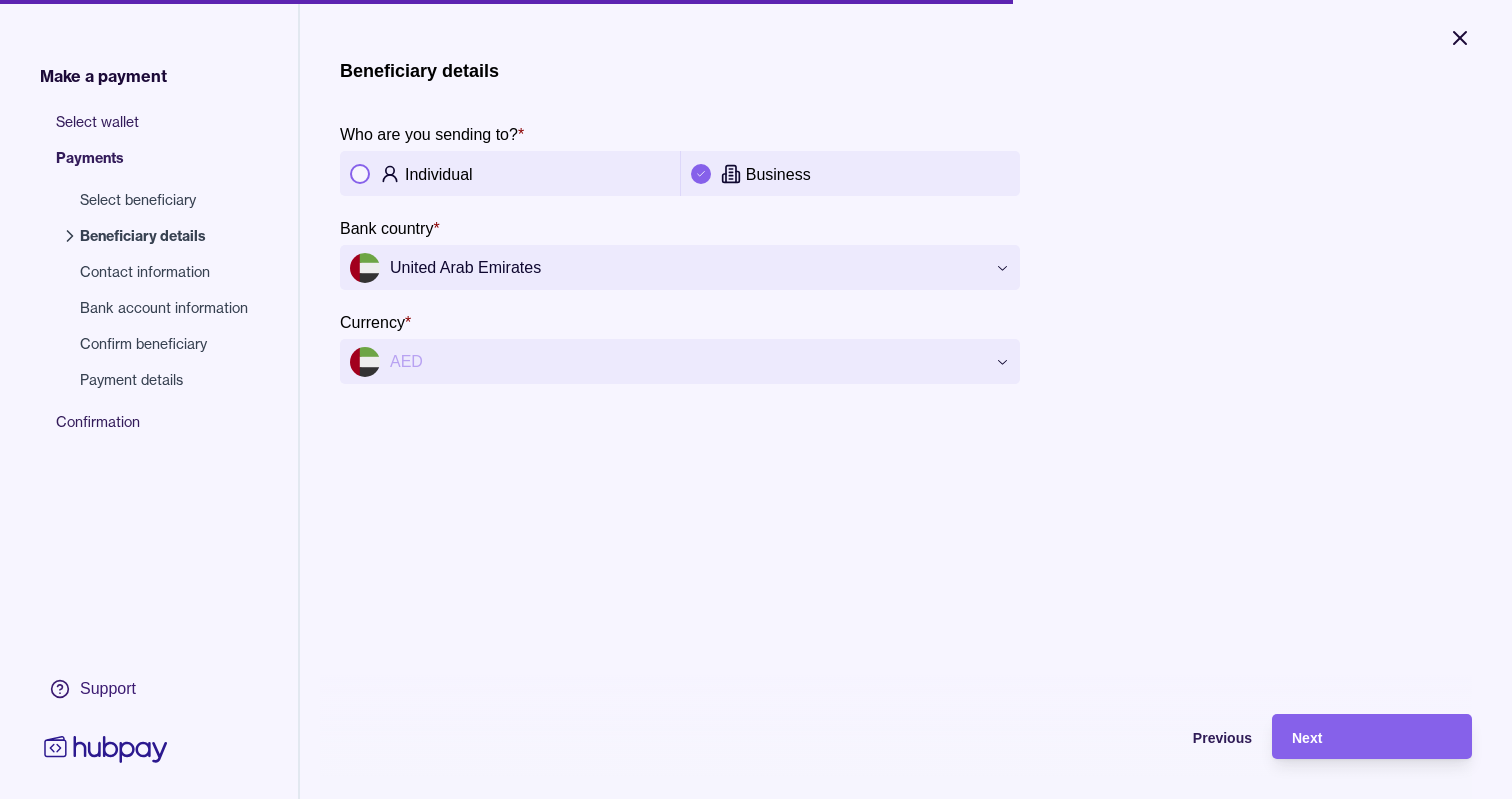 click 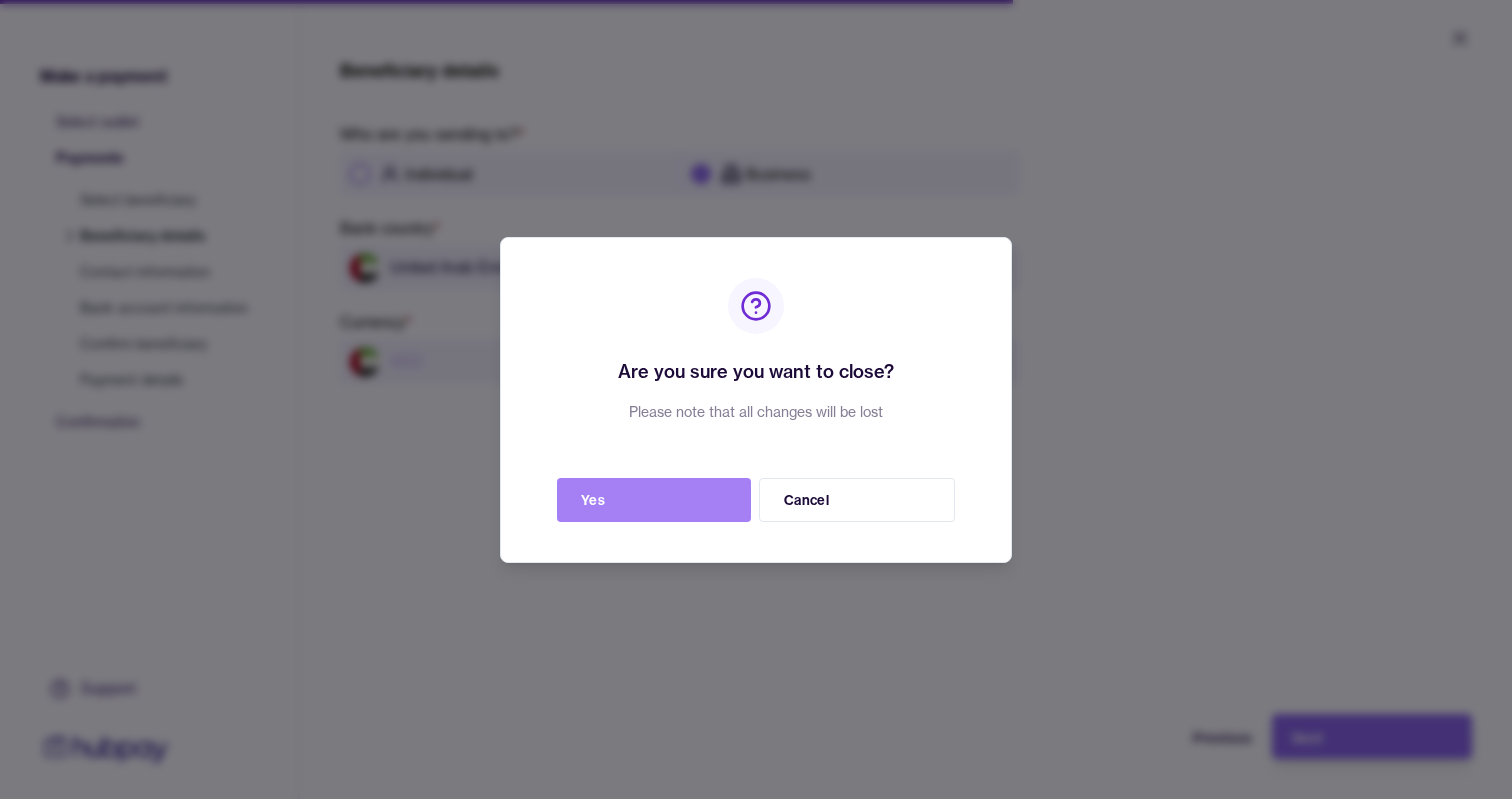 click on "Yes" at bounding box center (654, 500) 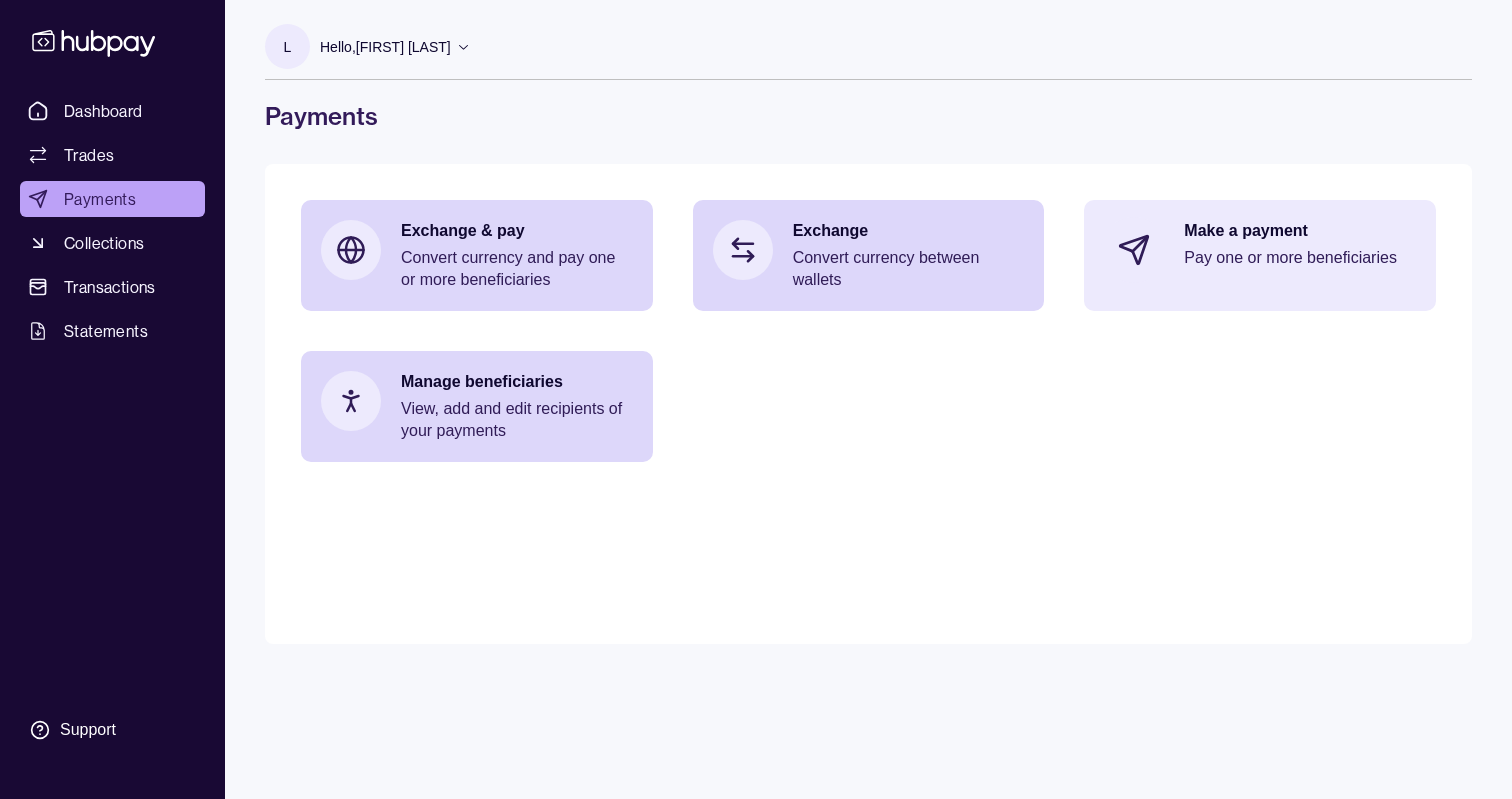 click on "Pay one or more beneficiaries" at bounding box center [1300, 258] 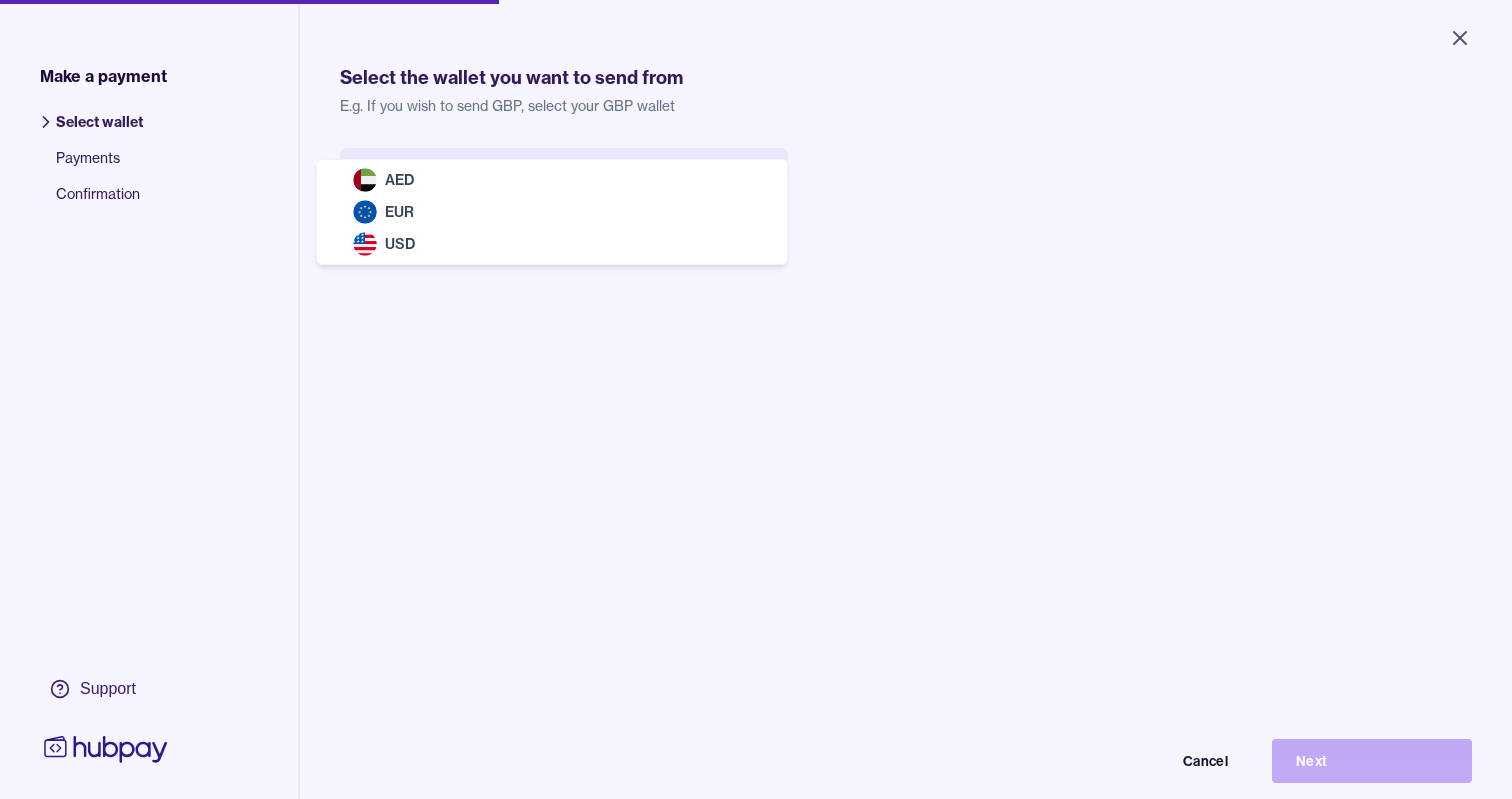click on "Close Make a payment Select wallet Payments Confirmation Support Select the wallet you want to send from E.g. If you wish to send GBP, select your GBP wallet Select wallet Cancel Next Make a payment | Hubpay AED EUR USD" at bounding box center (756, 399) 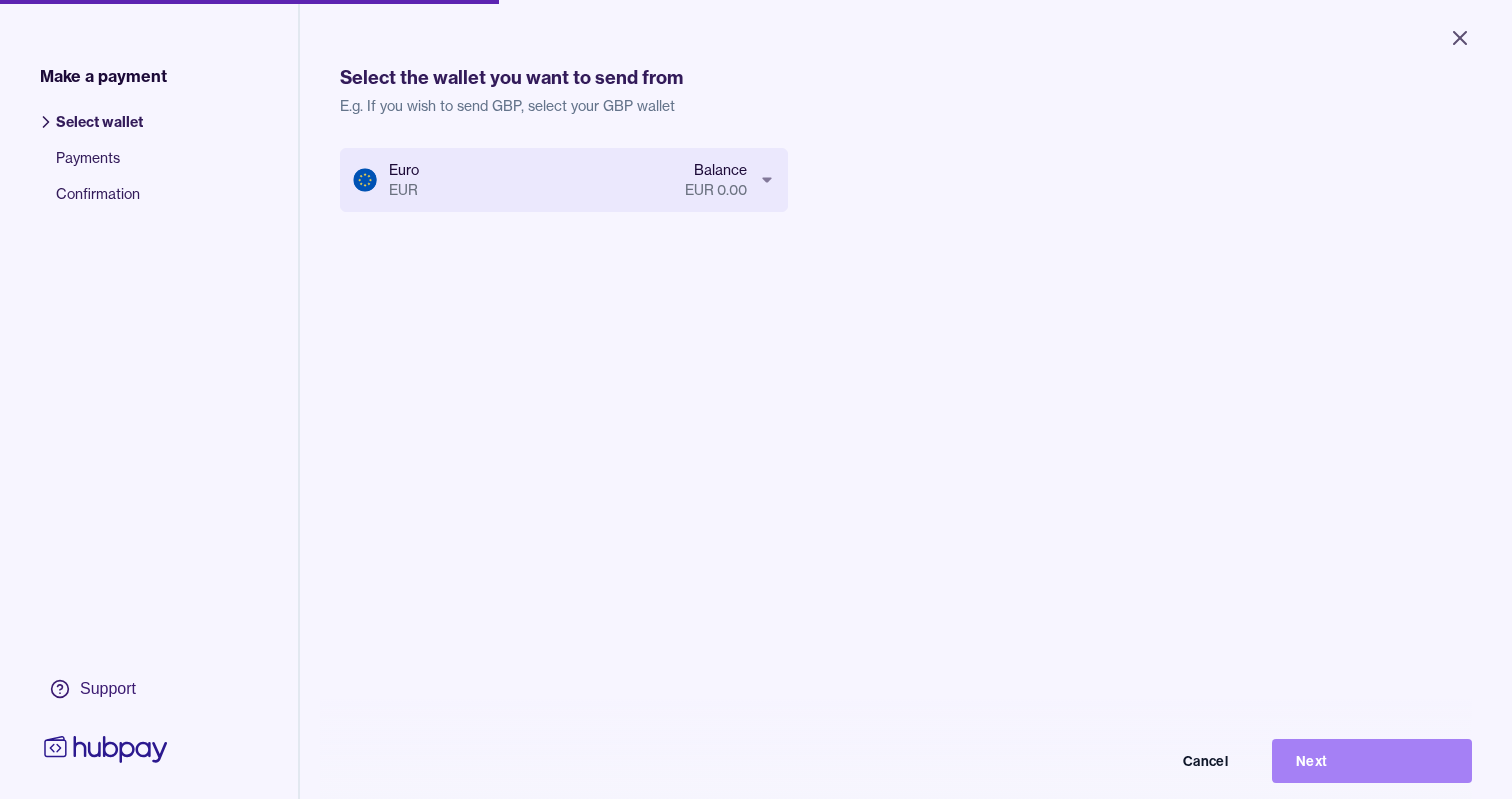 click on "Next" at bounding box center (1372, 761) 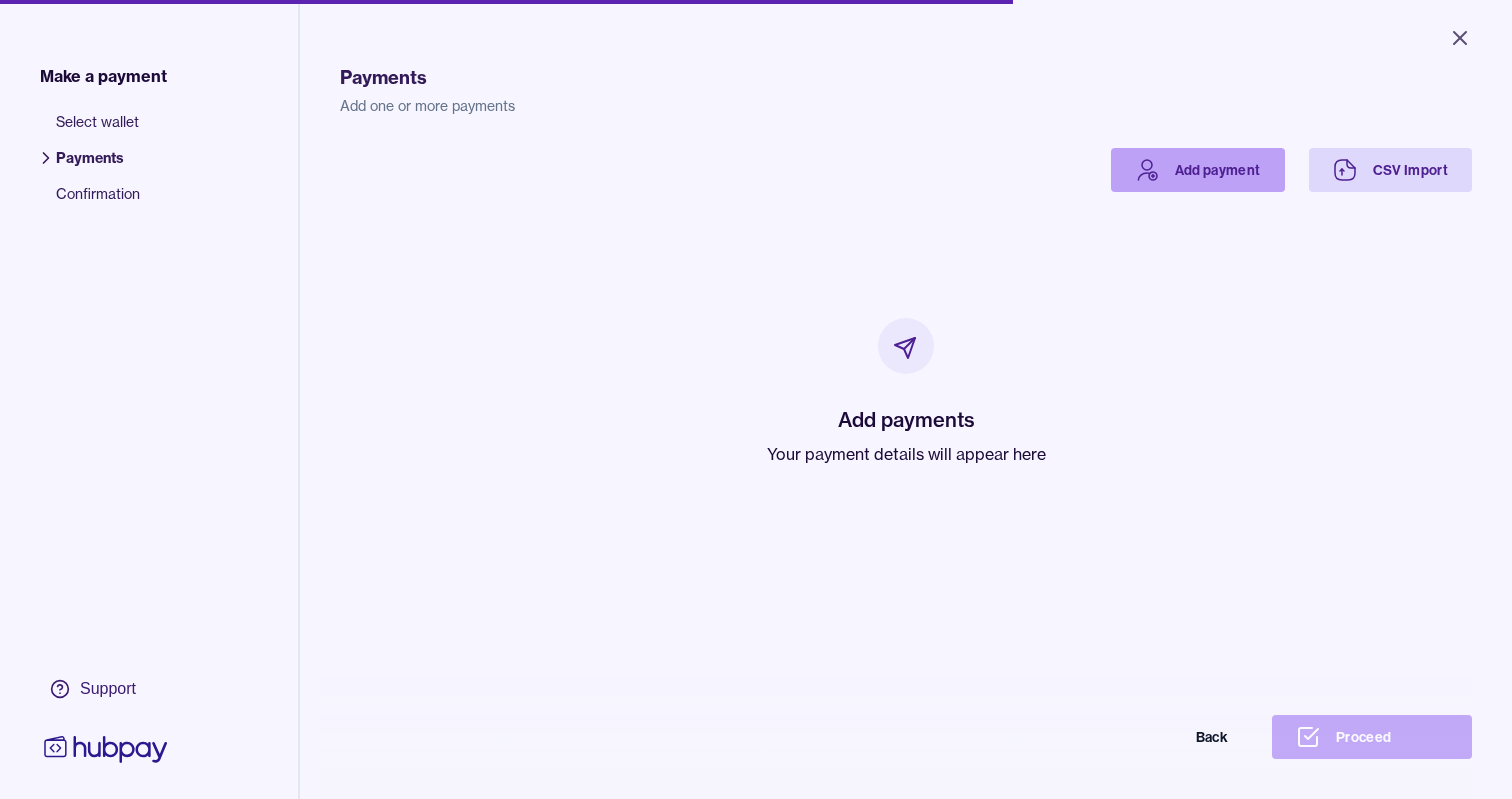 click on "Add payment" at bounding box center (1198, 170) 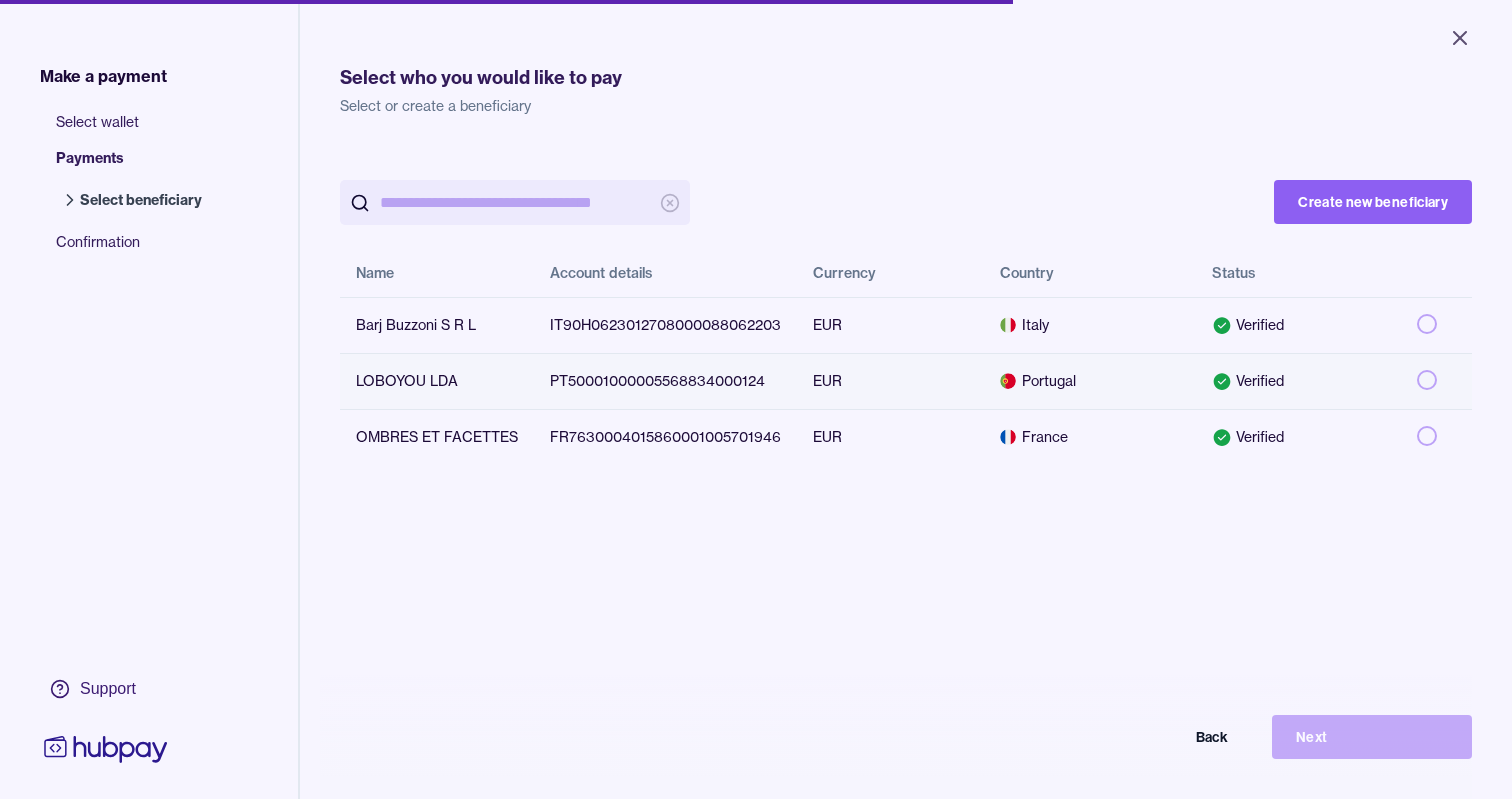 click at bounding box center (1427, 380) 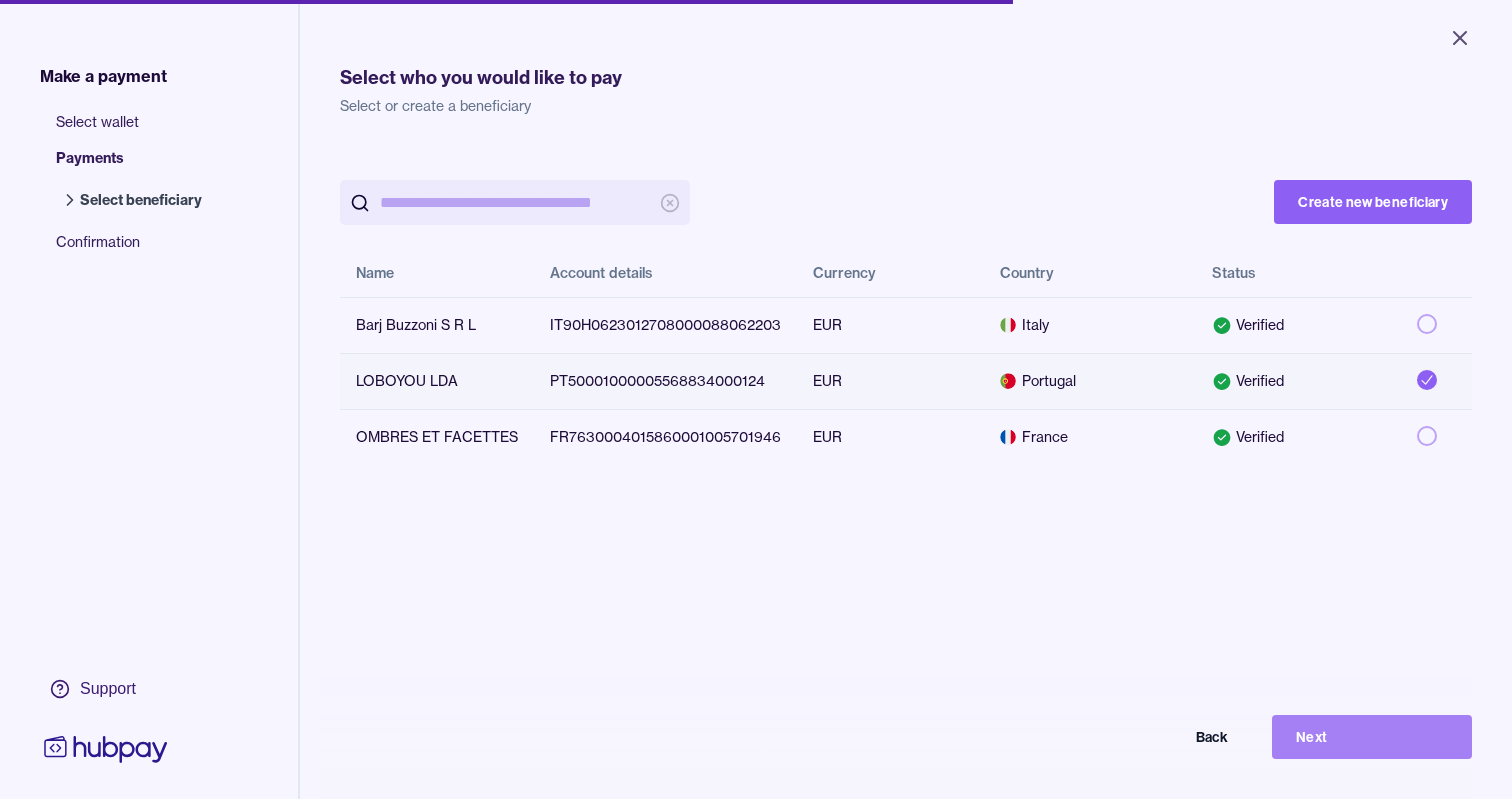 click on "Next" at bounding box center (1372, 737) 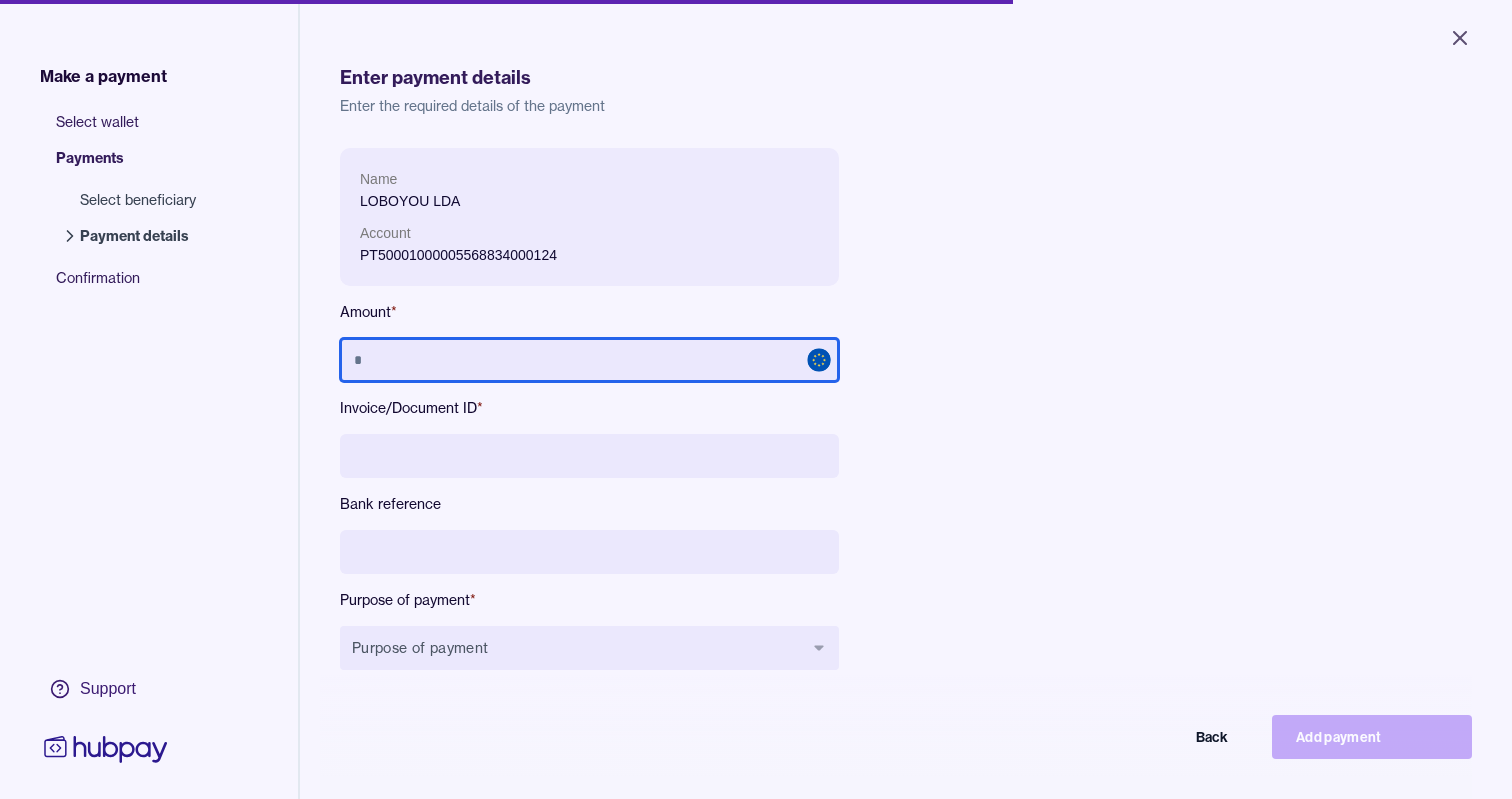 click at bounding box center (589, 360) 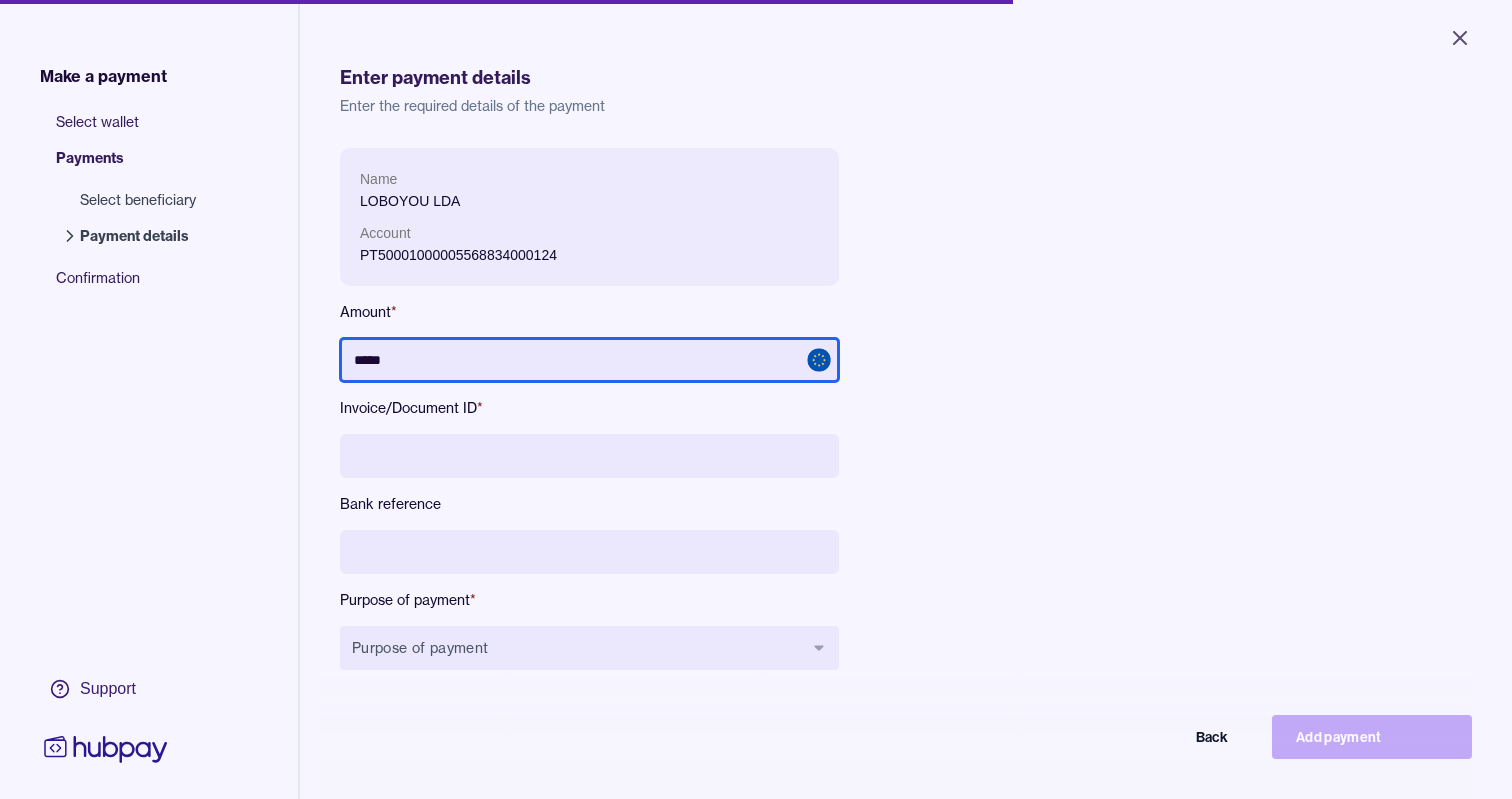 type on "******" 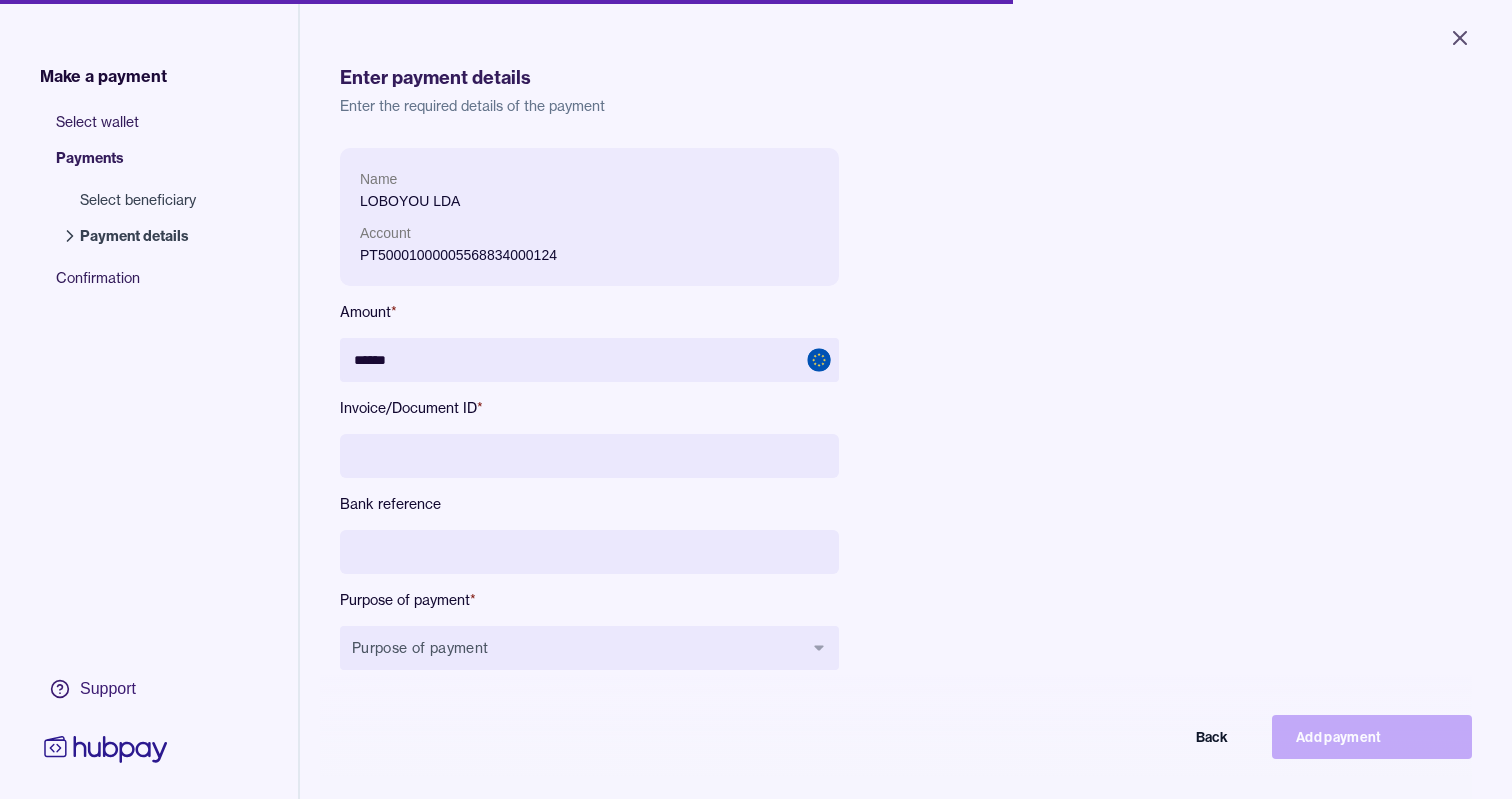 click at bounding box center [589, 456] 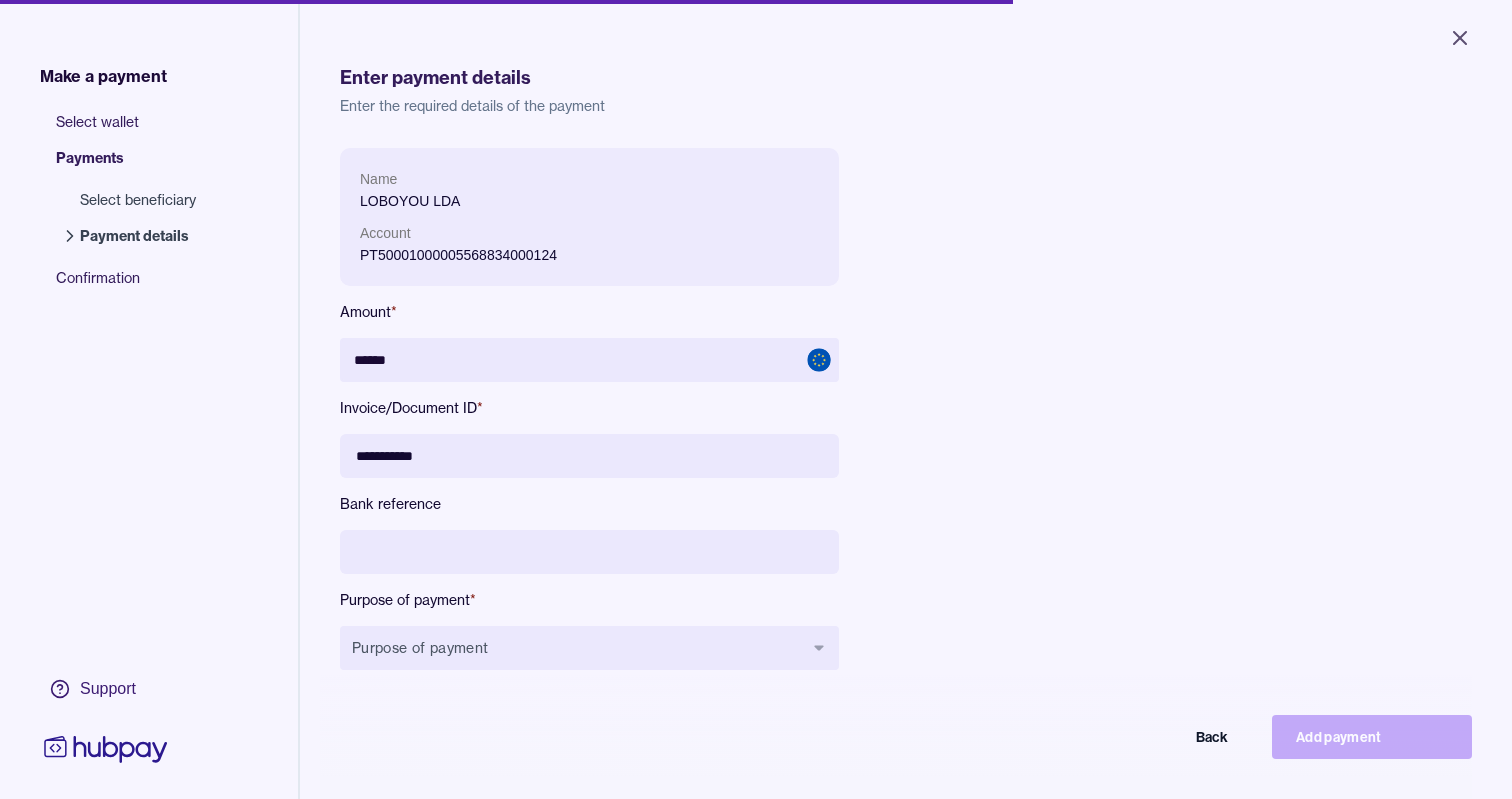 type on "**********" 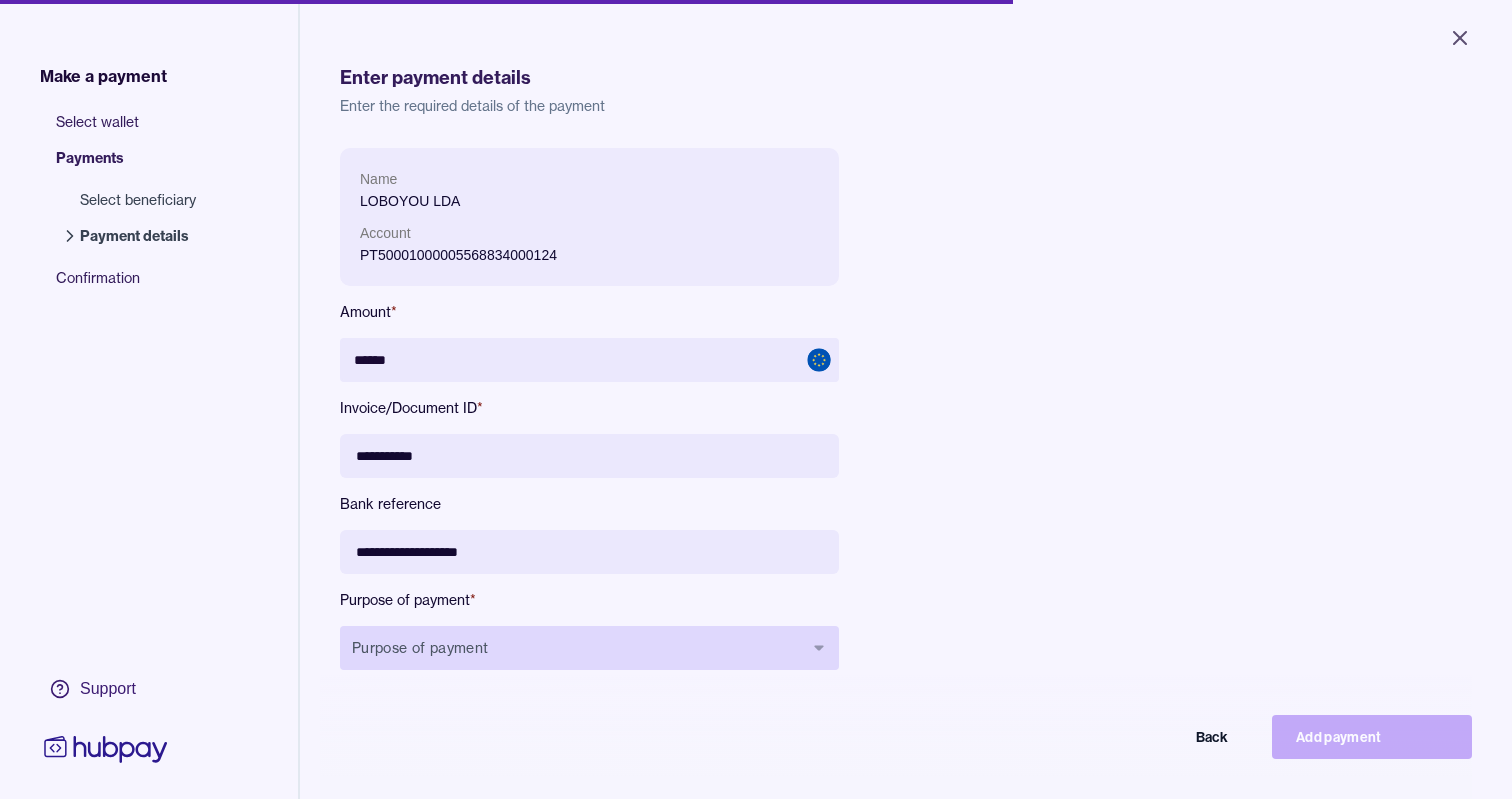type on "**********" 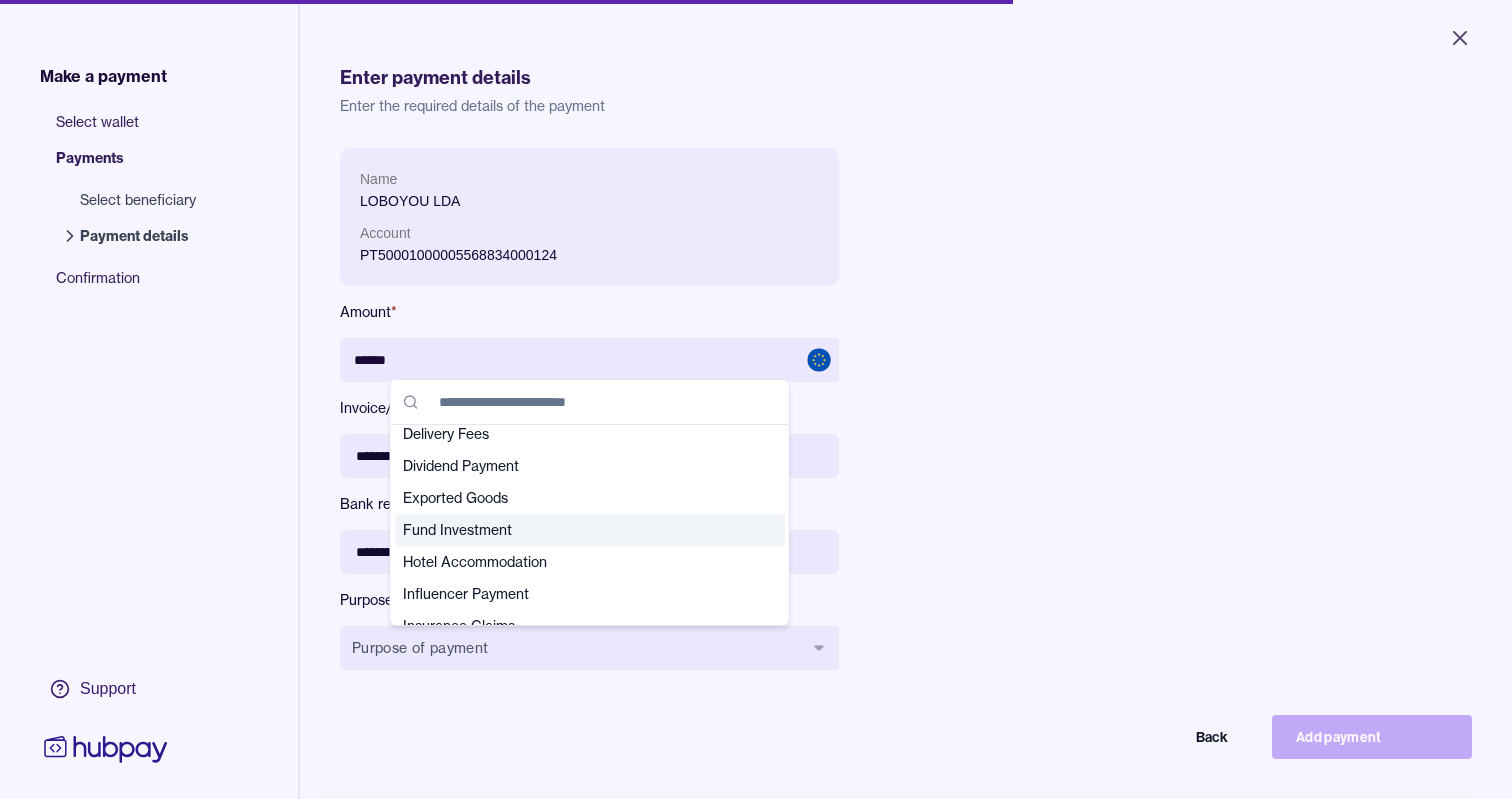 scroll, scrollTop: 173, scrollLeft: 0, axis: vertical 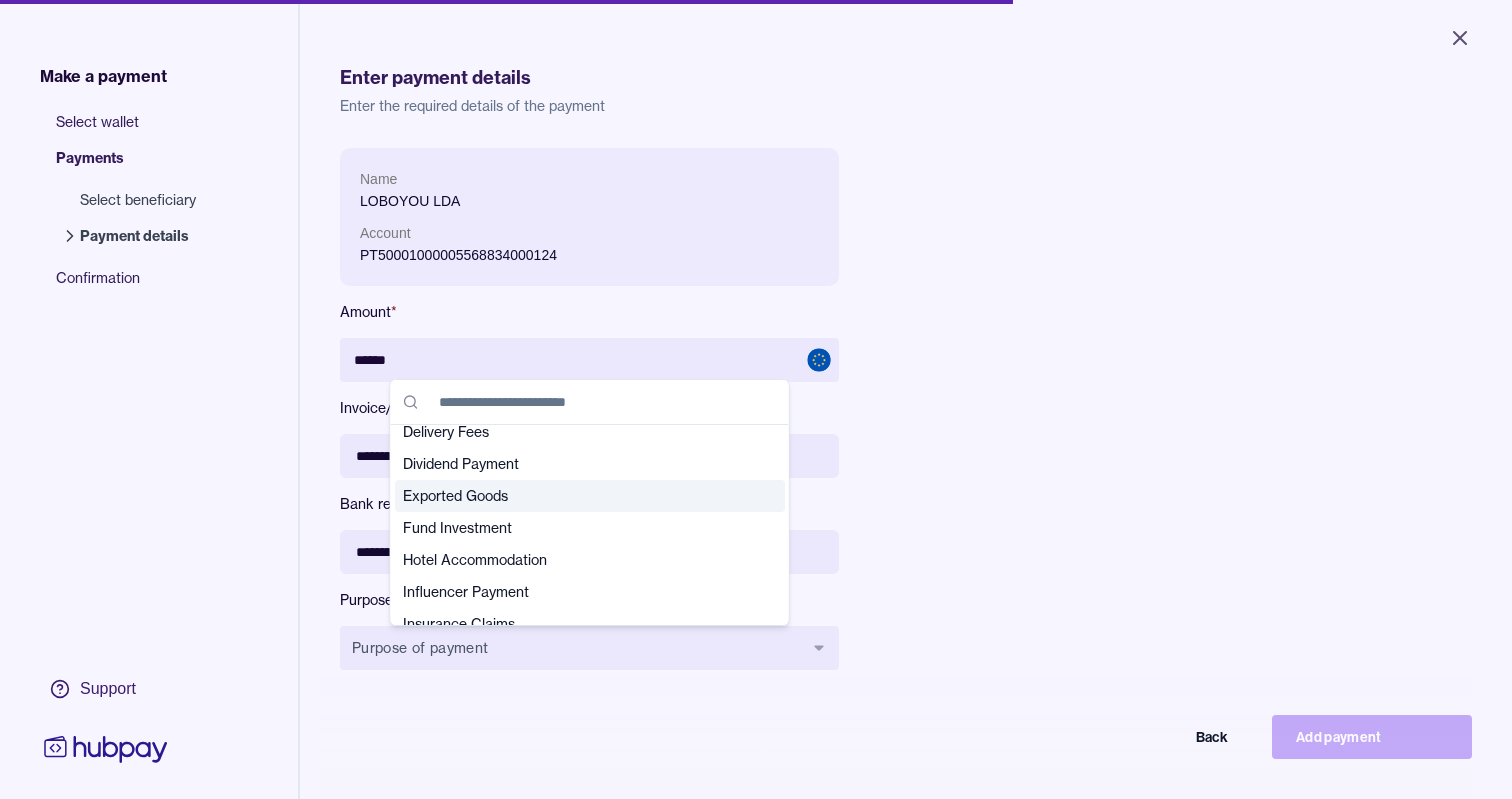 click on "Exported Goods" at bounding box center [578, 496] 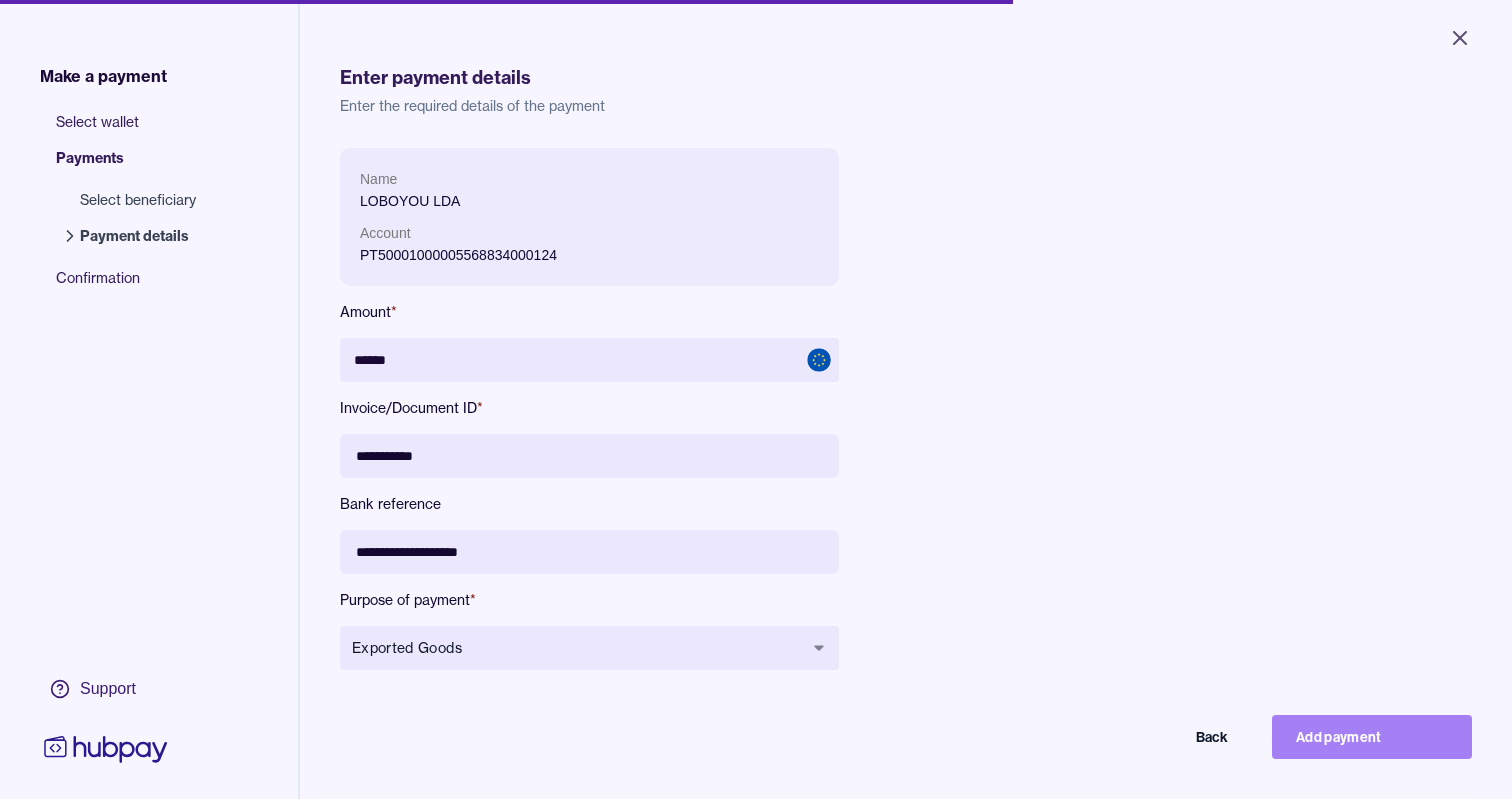 click on "Add payment" at bounding box center (1372, 737) 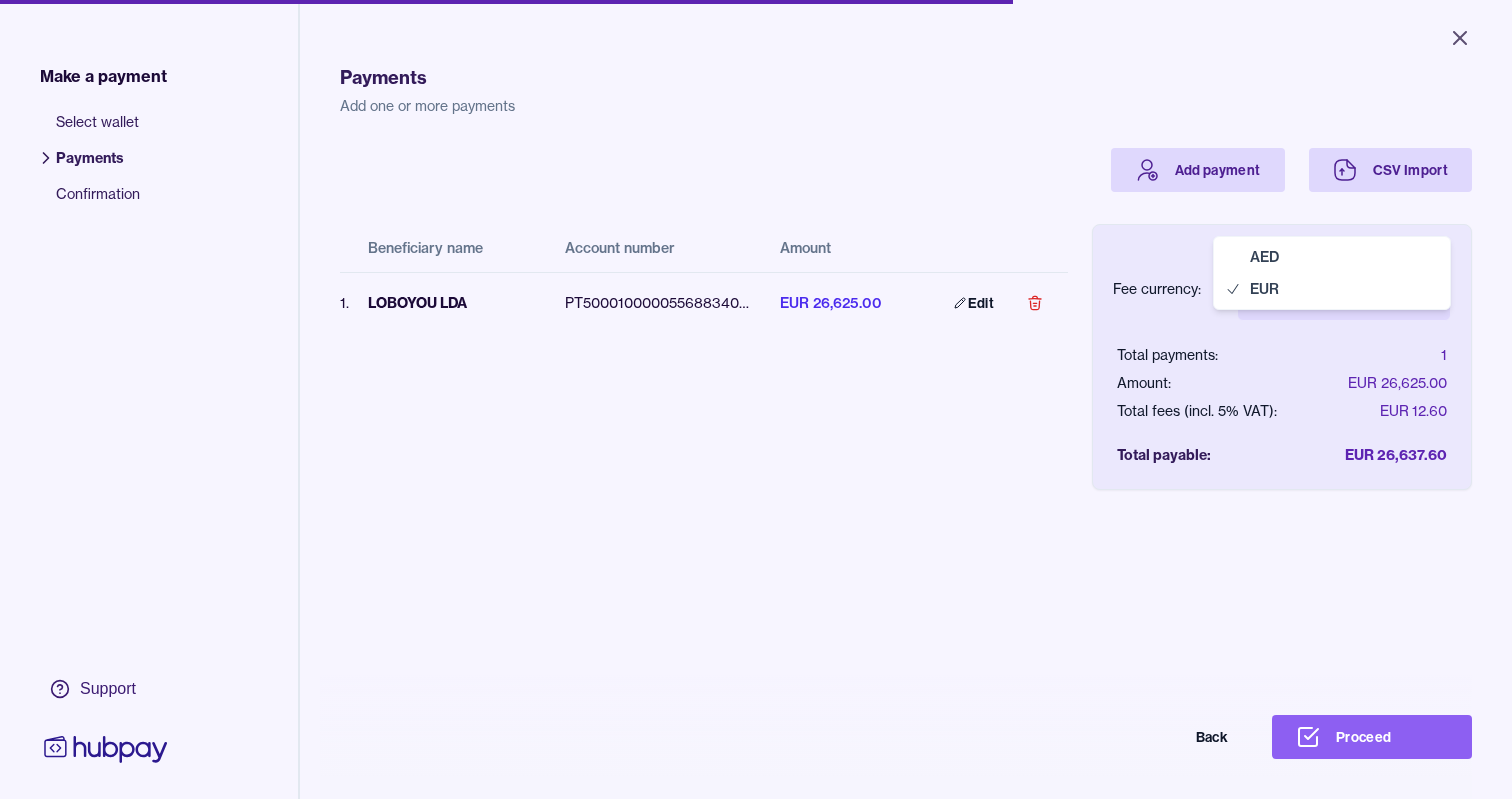 click on "Close Make a payment Select wallet Payments Confirmation Support Payments Add one or more payments Add payment CSV Import Beneficiary name Account number Amount 1 . LOBOYOU LDA PT50001000005568834000124 EUR 26,625.00 Edit Fee currency: Euro EUR *** *** Total payments: 1 Amount: EUR 26,625.00 Total fees (incl. 5% VAT): EUR 12.60 Total payable: EUR 26,637.60 Back Proceed Payment | Hubpay AED EUR" at bounding box center (756, 399) 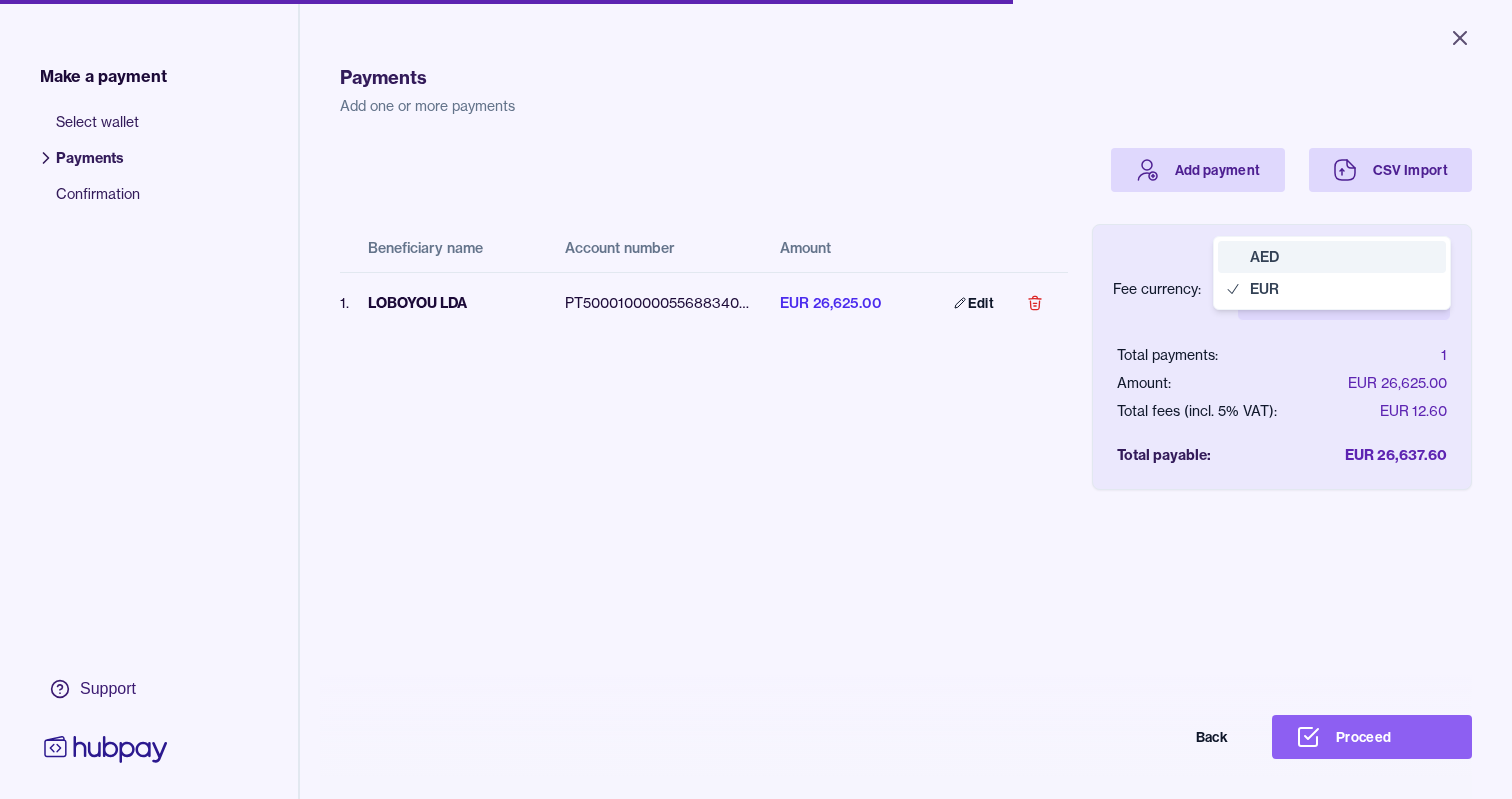 select on "***" 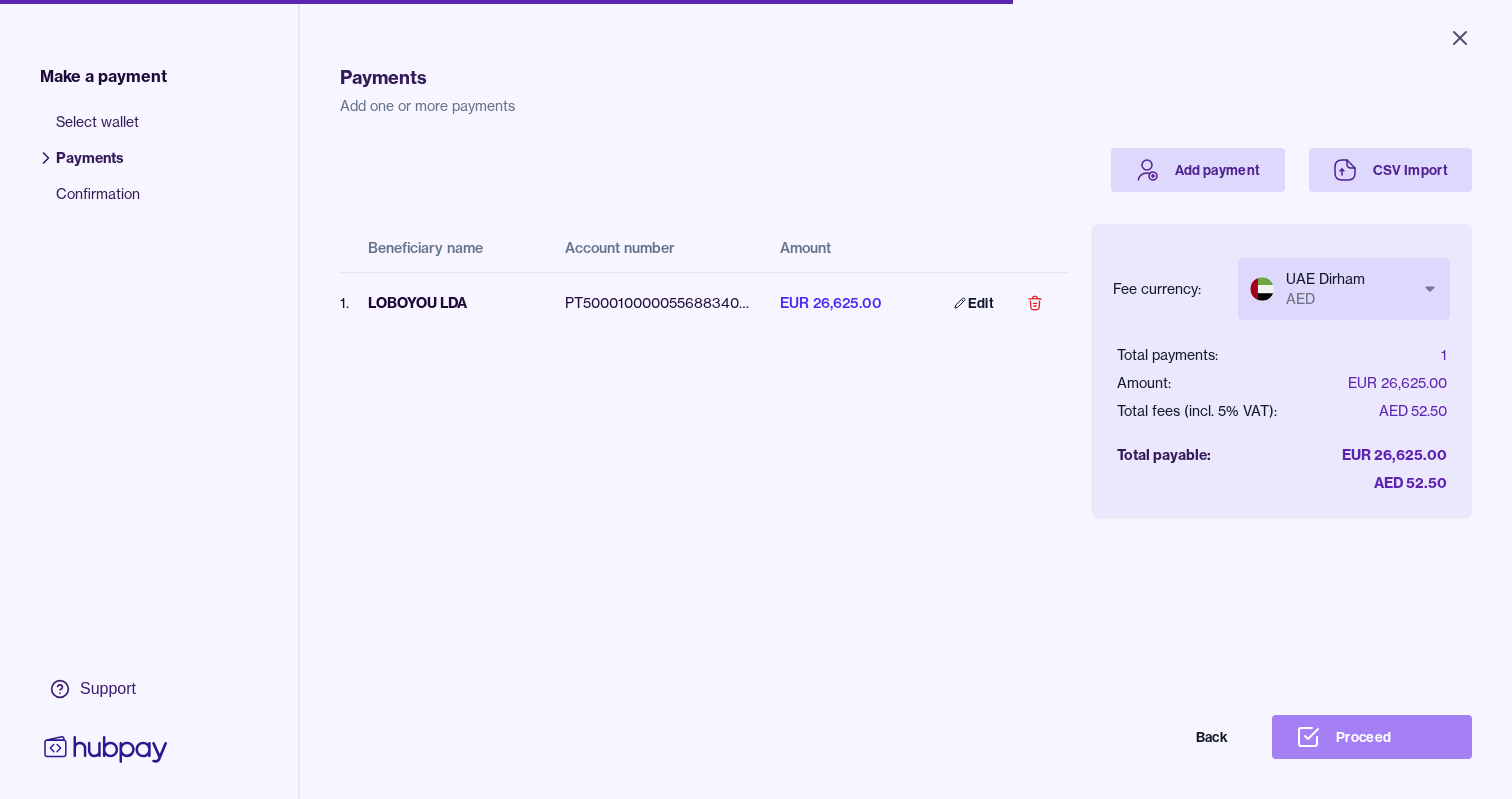 click on "Proceed" at bounding box center (1372, 737) 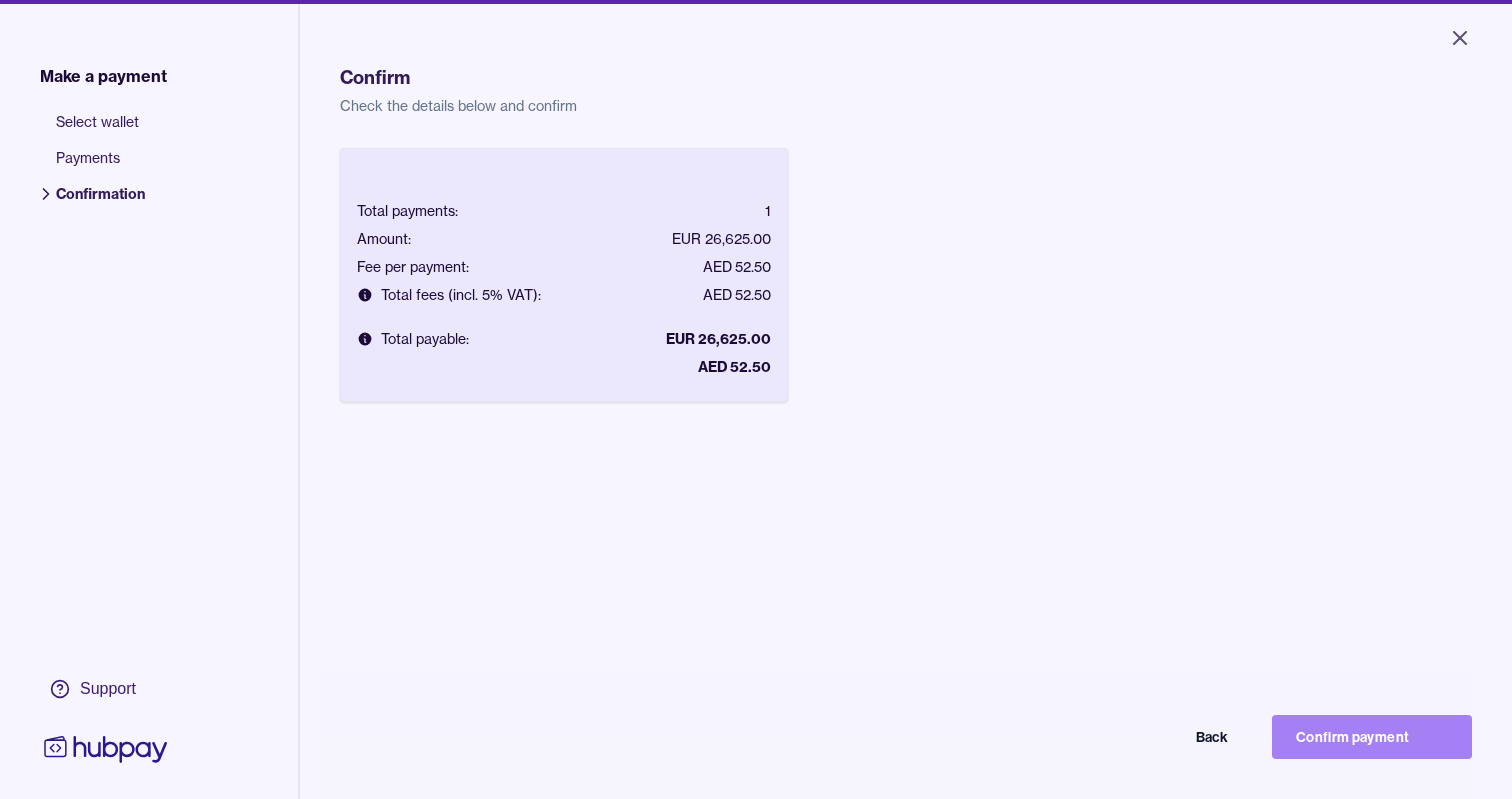 click on "Confirm payment" at bounding box center [1372, 737] 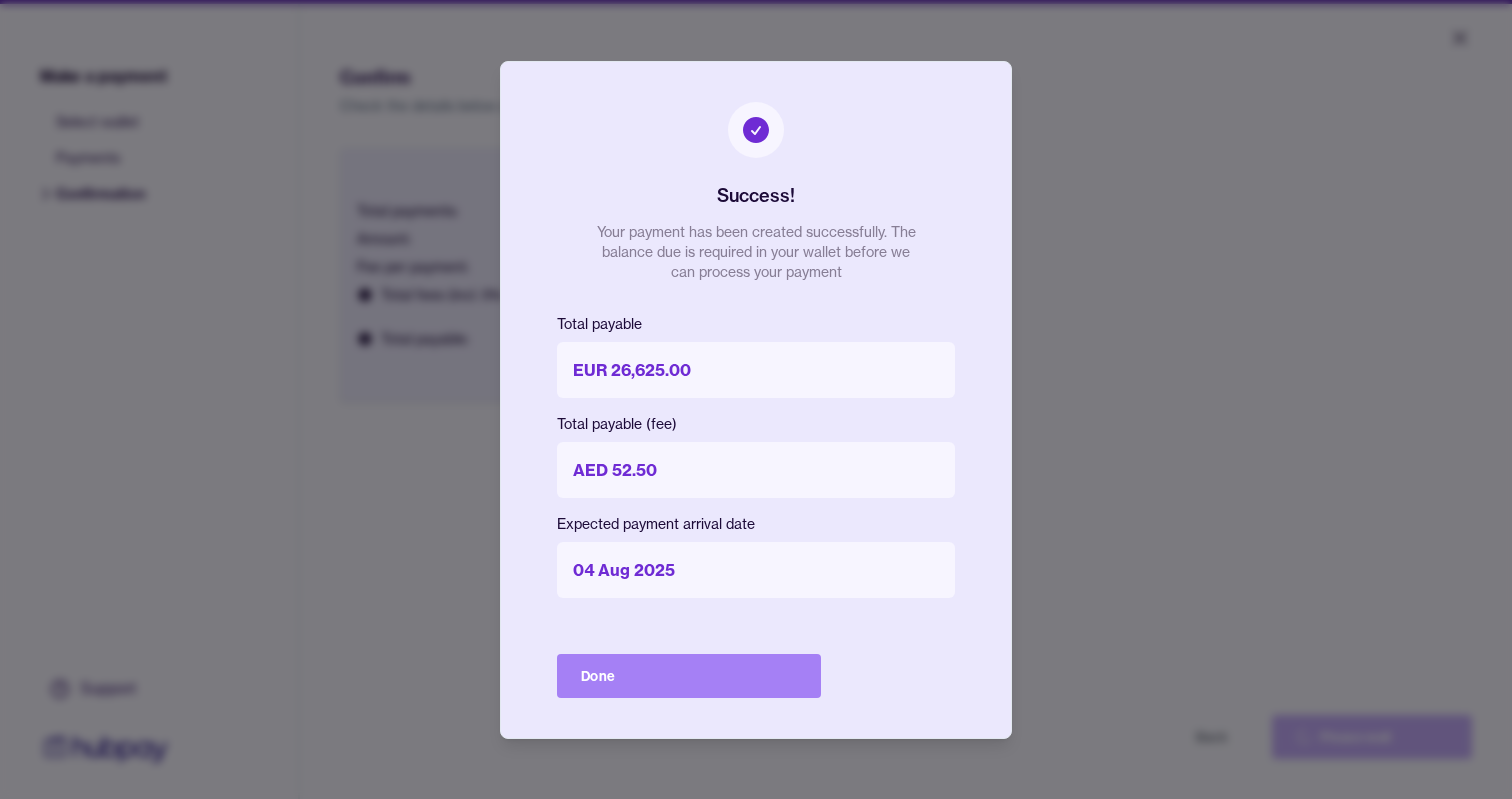 type 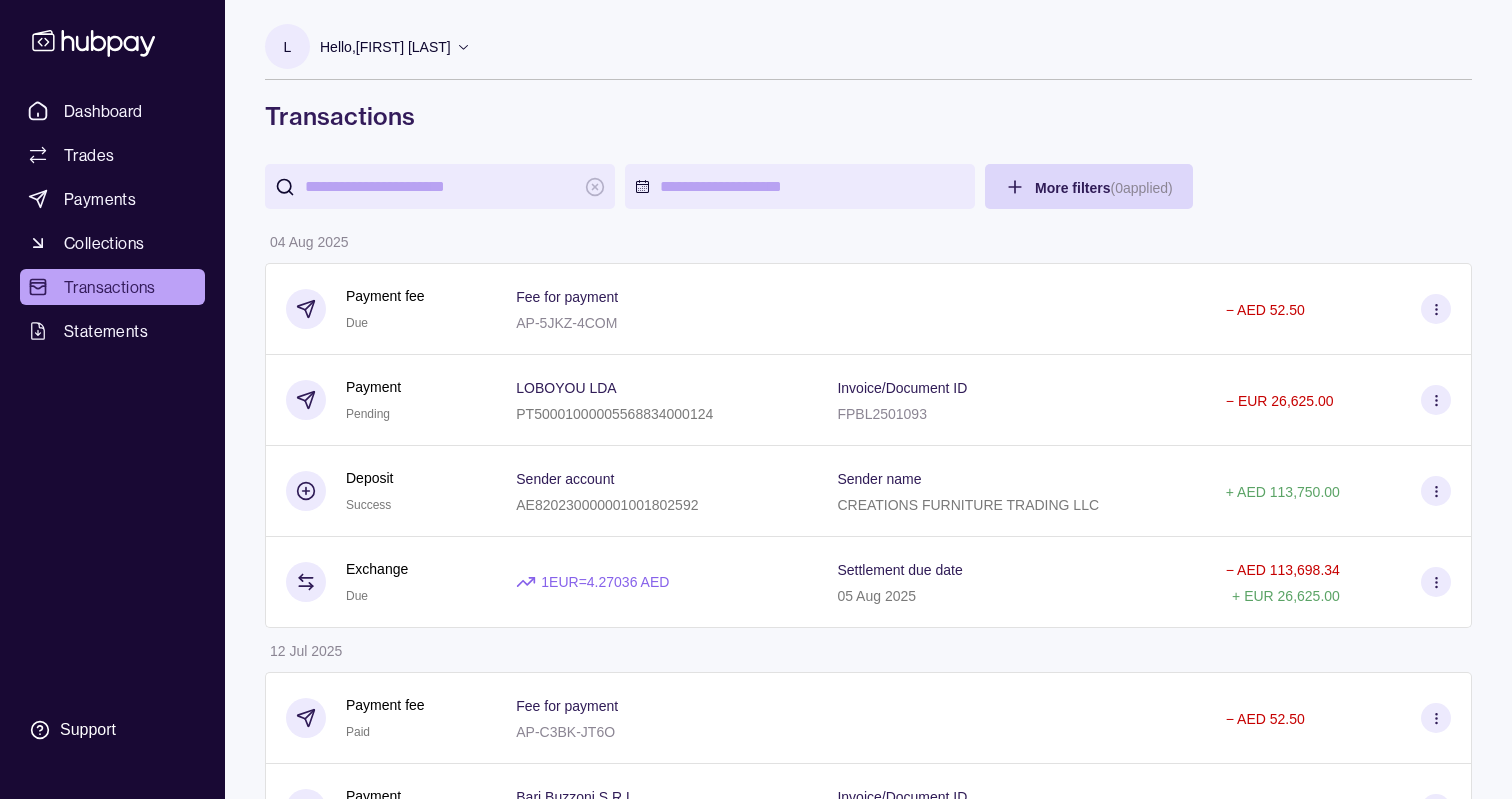scroll, scrollTop: 0, scrollLeft: 0, axis: both 